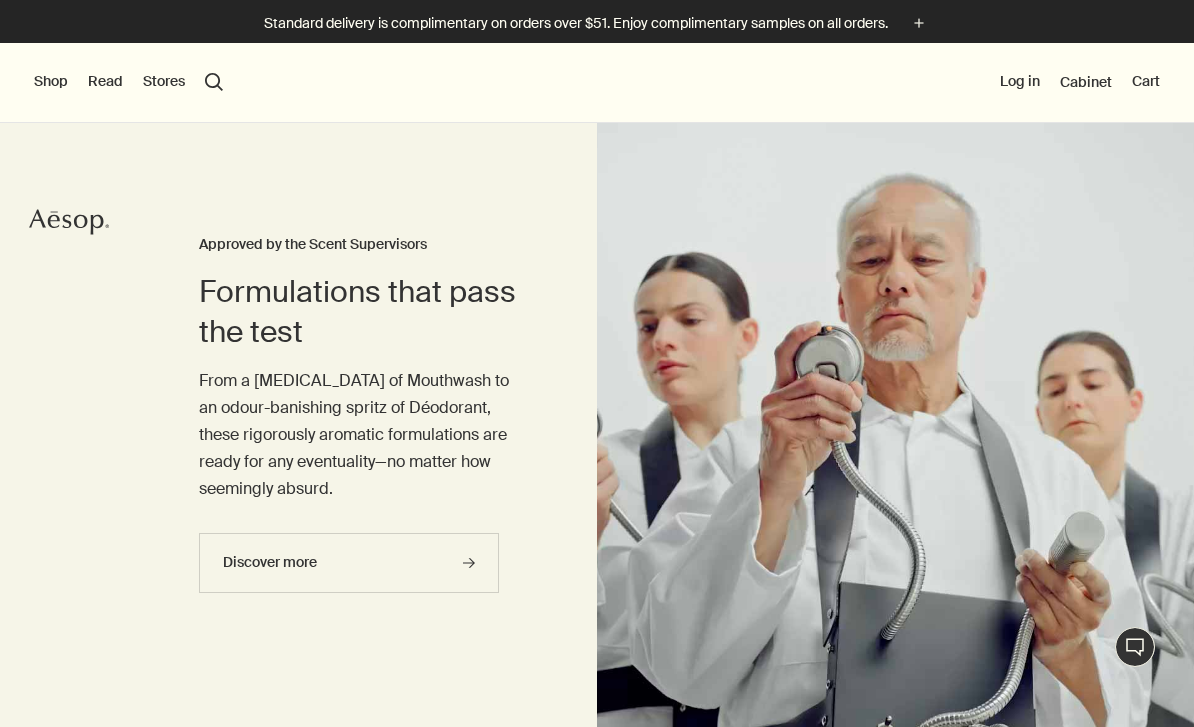 scroll, scrollTop: 0, scrollLeft: 0, axis: both 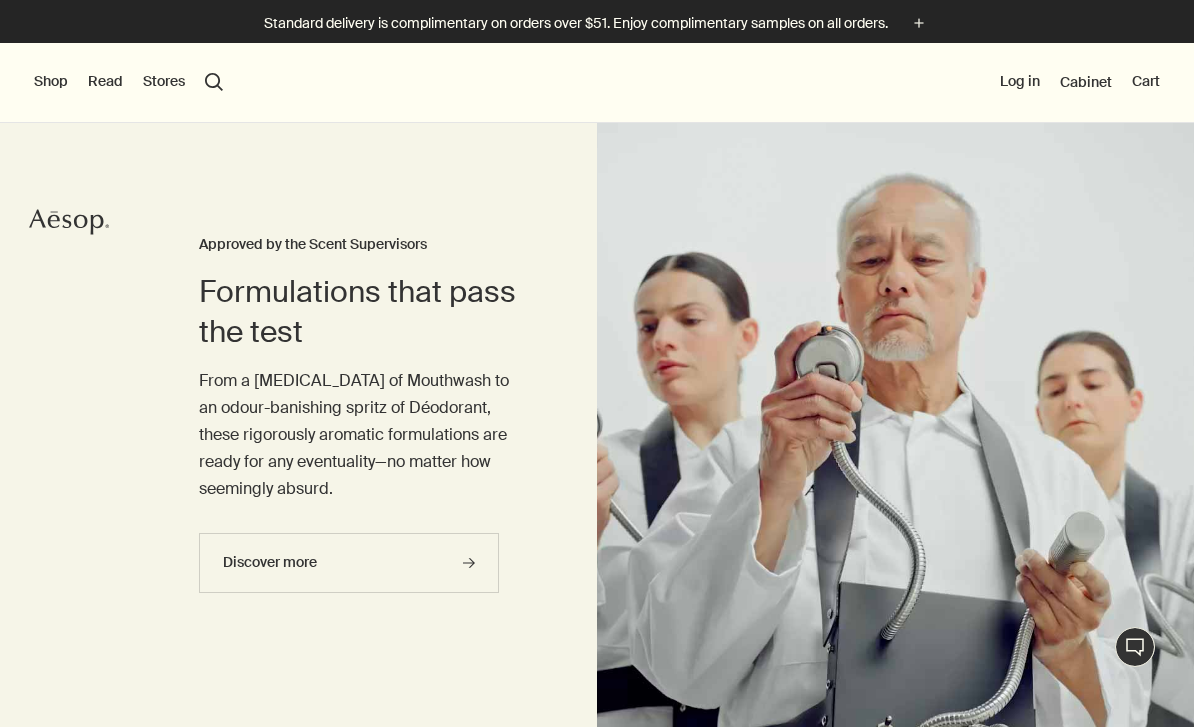 click on "Shop" at bounding box center [51, 82] 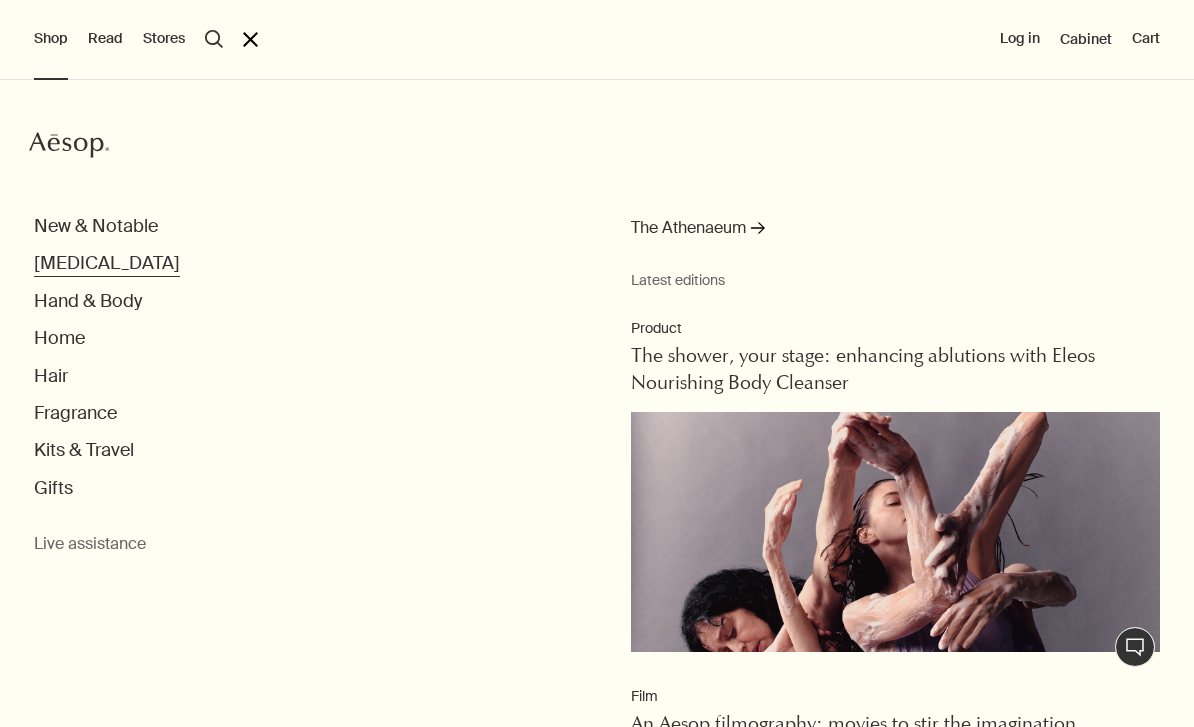 click on "[MEDICAL_DATA]" at bounding box center (107, 263) 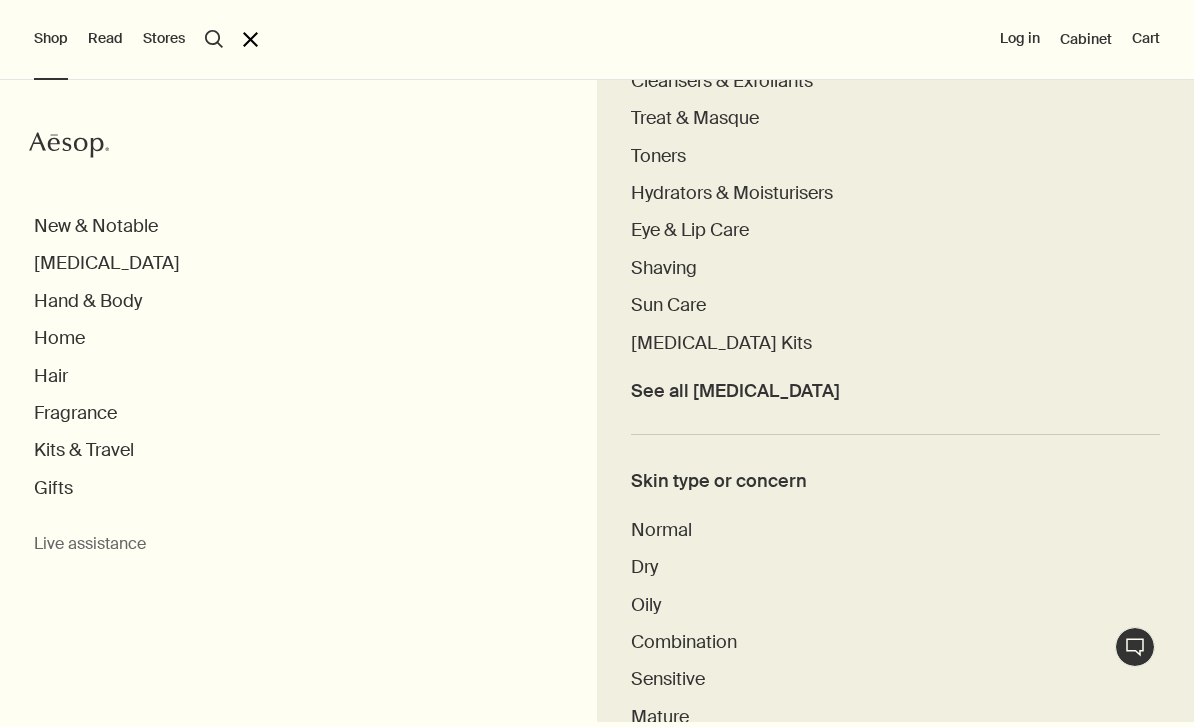 scroll, scrollTop: 664, scrollLeft: 0, axis: vertical 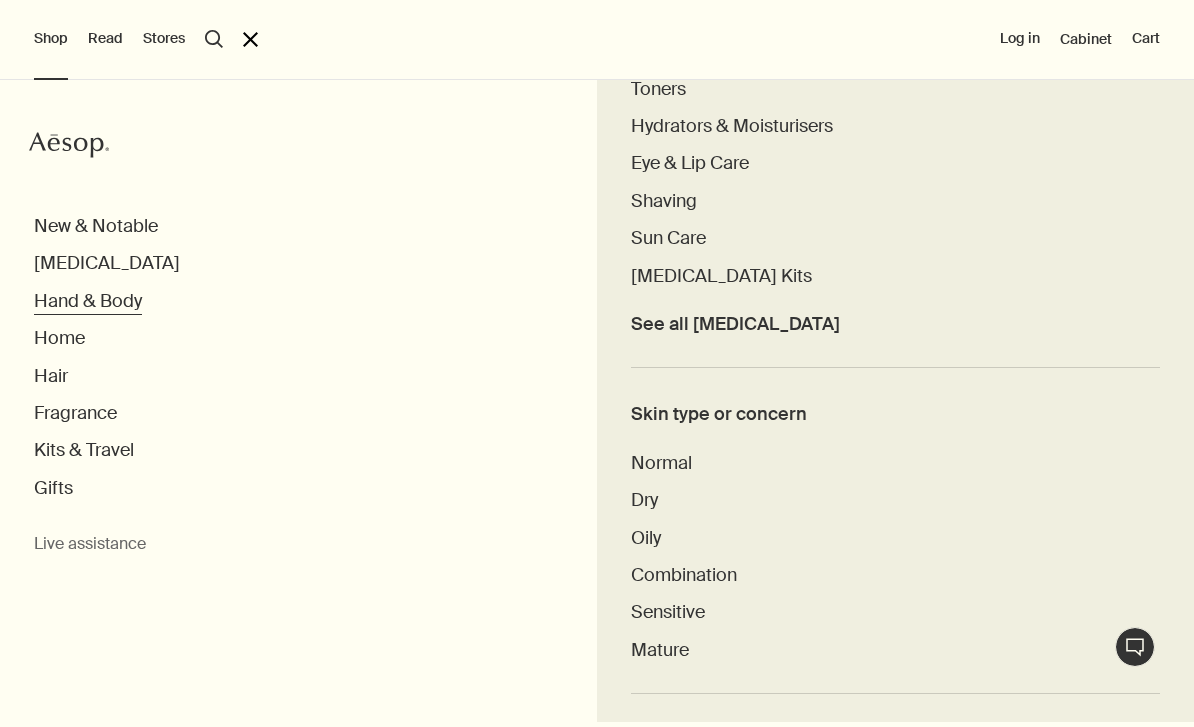 click on "Hand & Body" at bounding box center (88, 301) 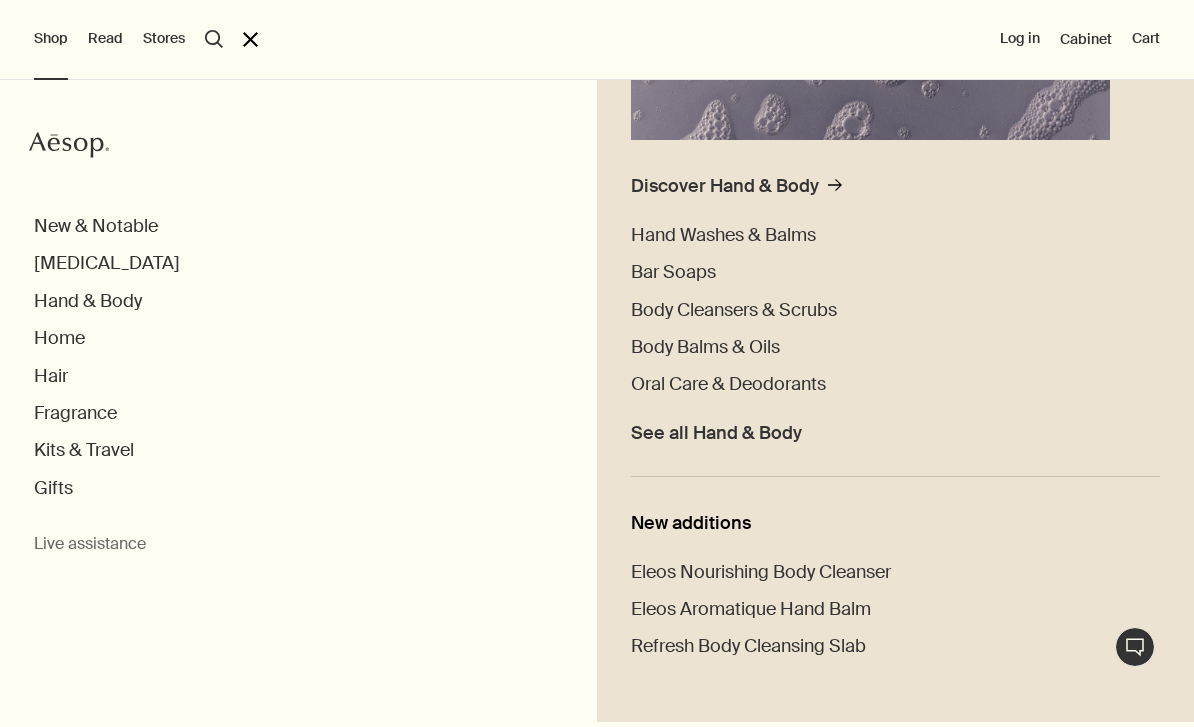 scroll, scrollTop: 441, scrollLeft: 0, axis: vertical 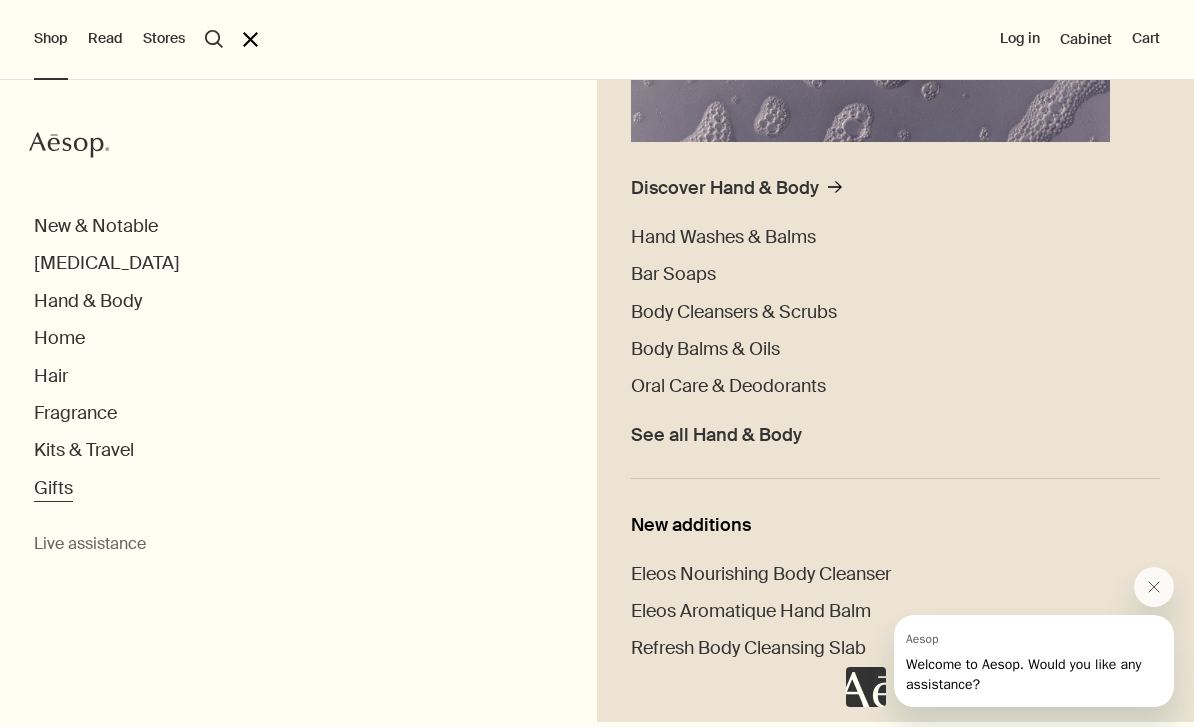click on "Gifts" at bounding box center [53, 488] 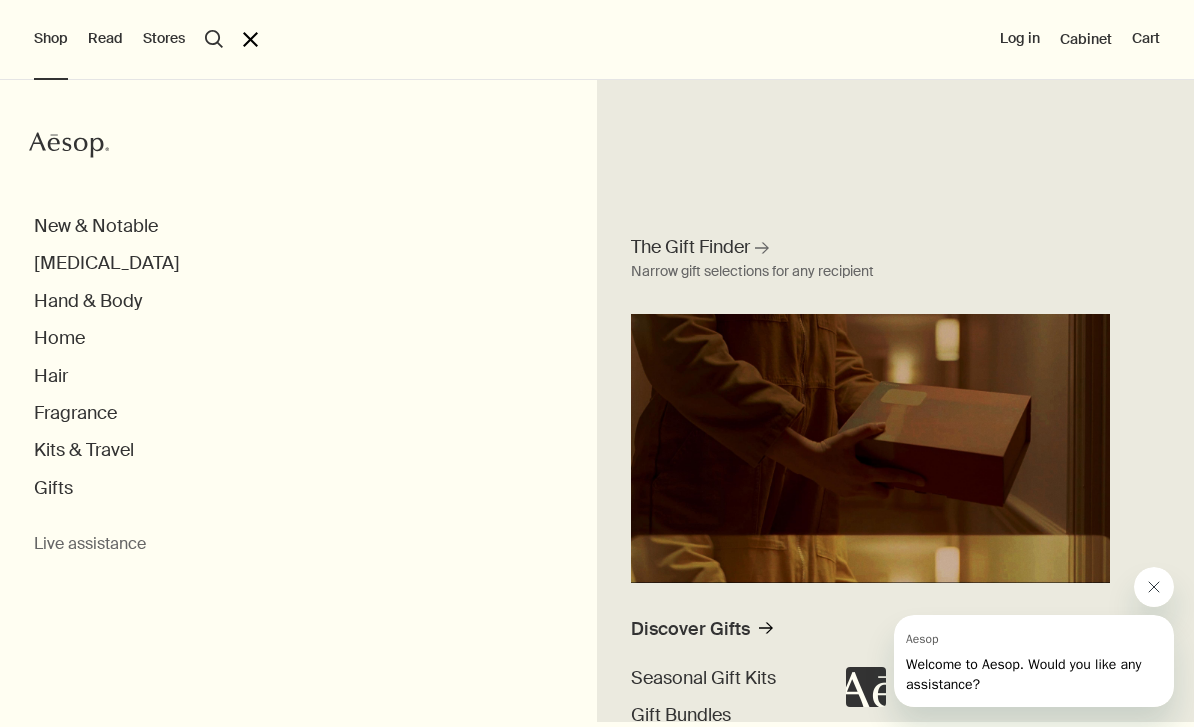 click at bounding box center [1154, 587] 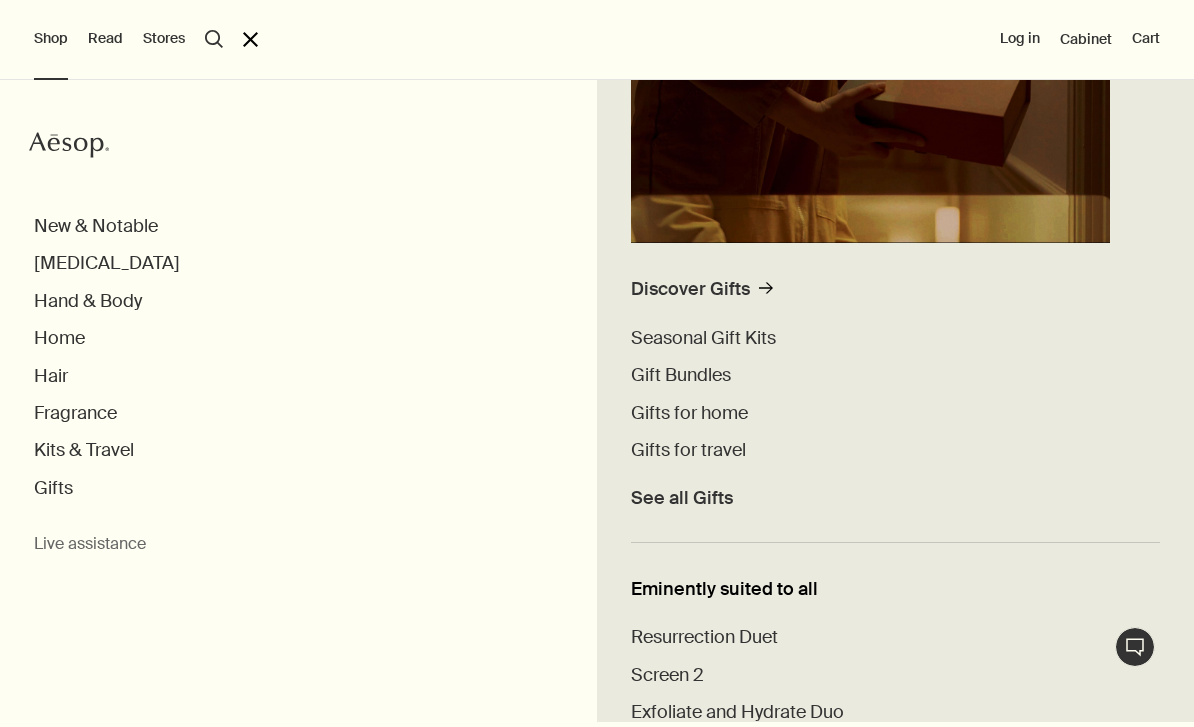 scroll, scrollTop: 341, scrollLeft: 0, axis: vertical 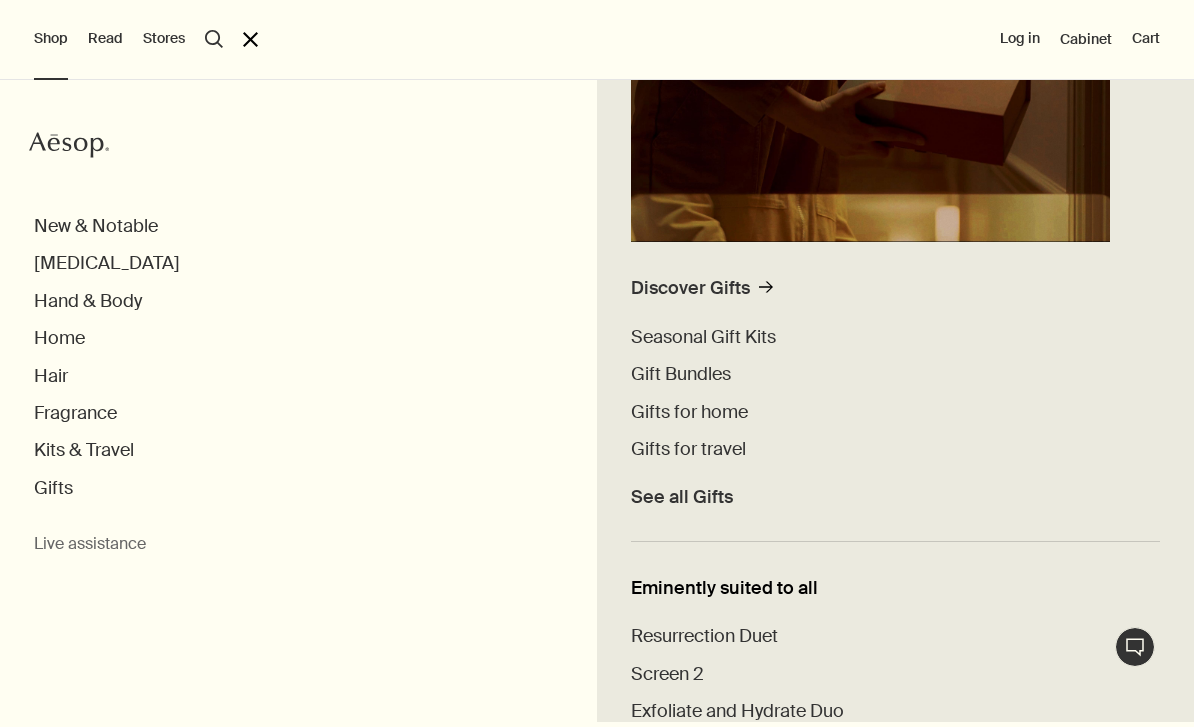 click on "Aesop" 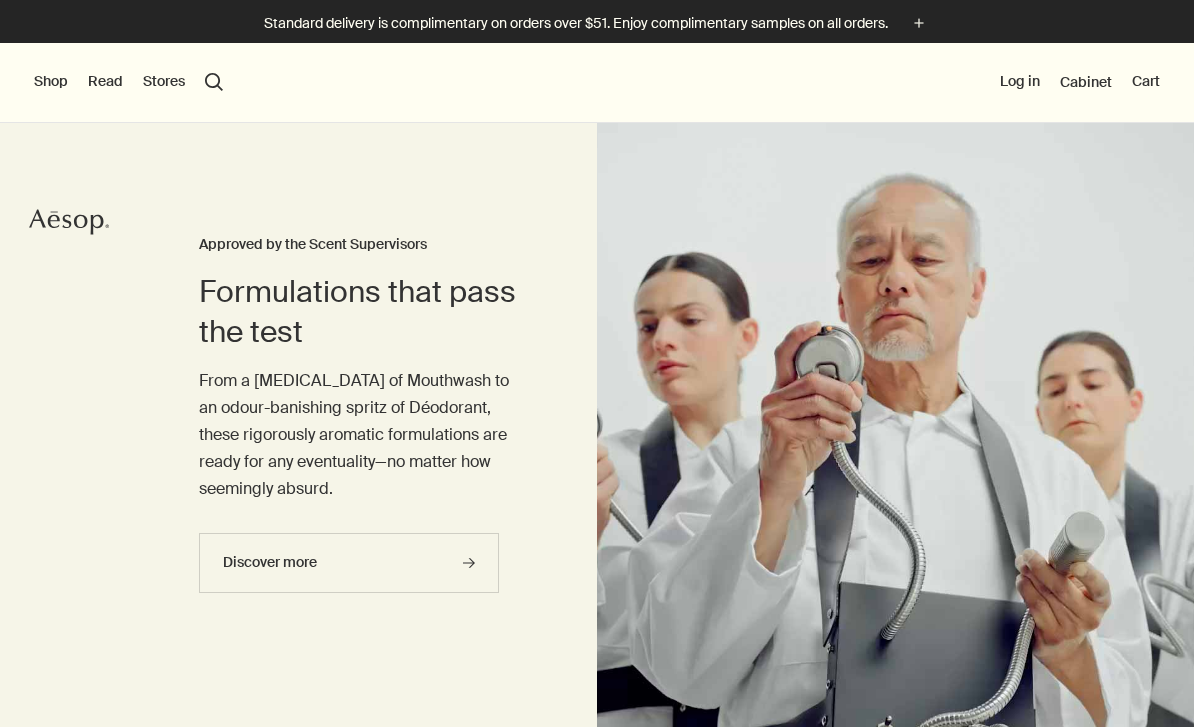 scroll, scrollTop: 0, scrollLeft: 0, axis: both 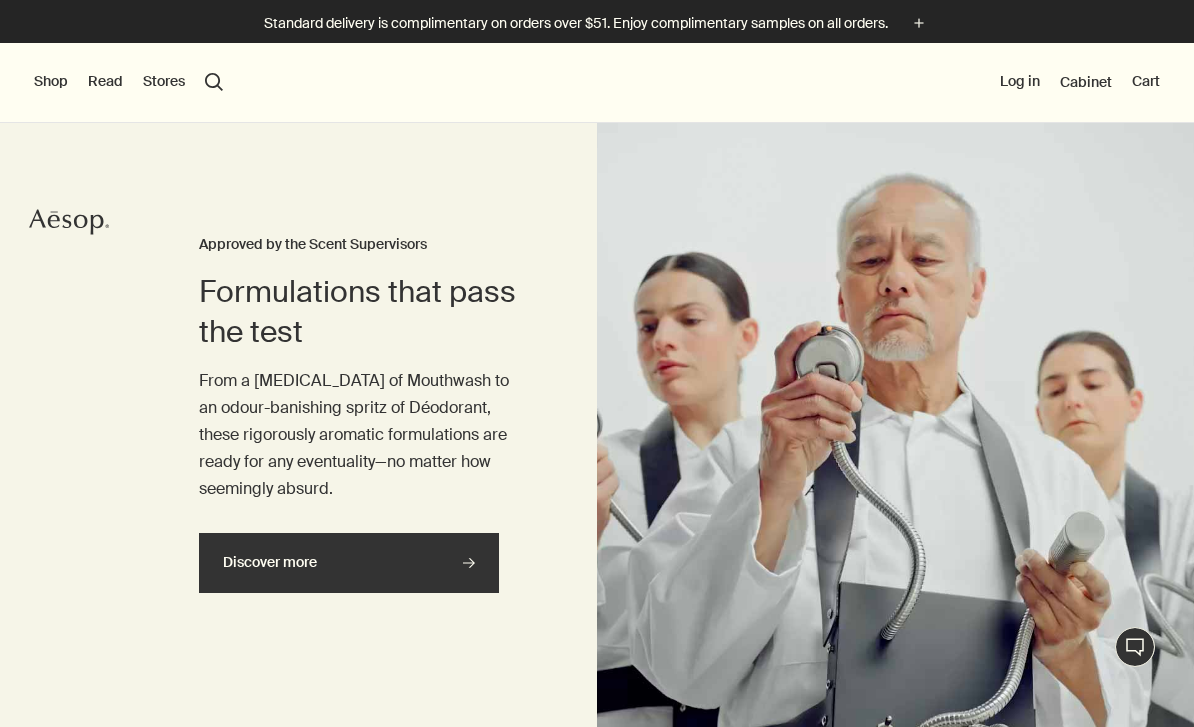 click on "Discover more   rightArrow" at bounding box center [349, 563] 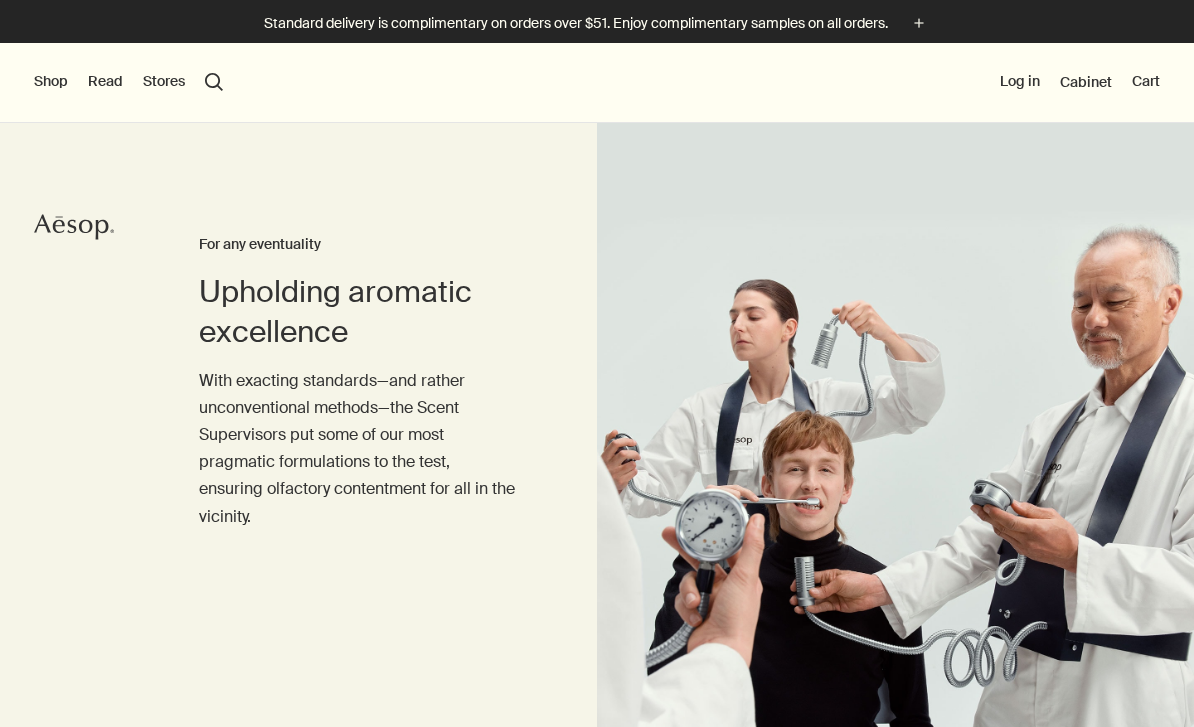 scroll, scrollTop: 0, scrollLeft: 0, axis: both 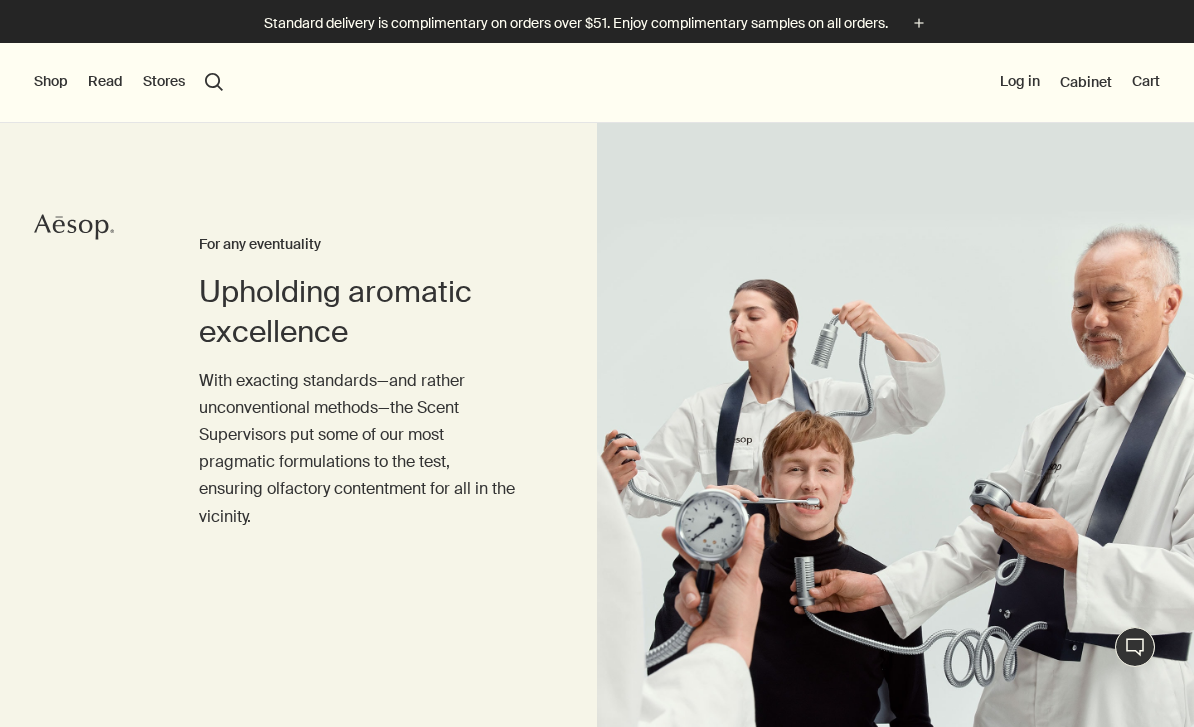 click on "Shop" at bounding box center [51, 82] 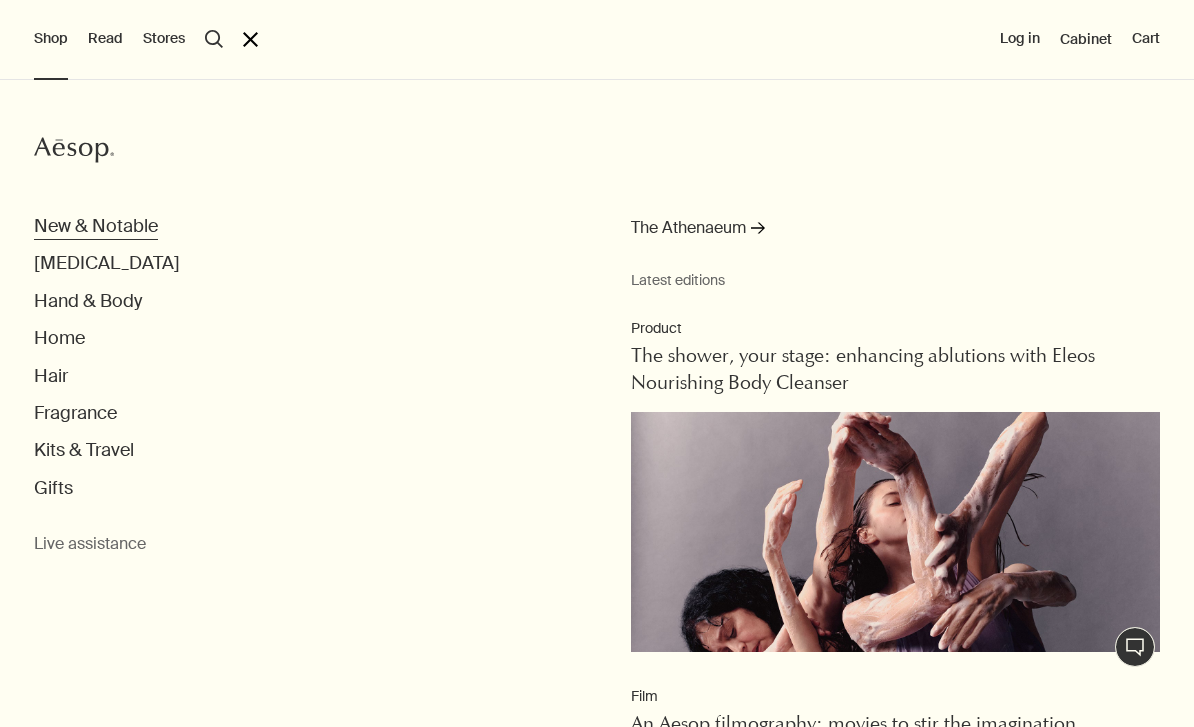 click on "New & Notable" at bounding box center [96, 226] 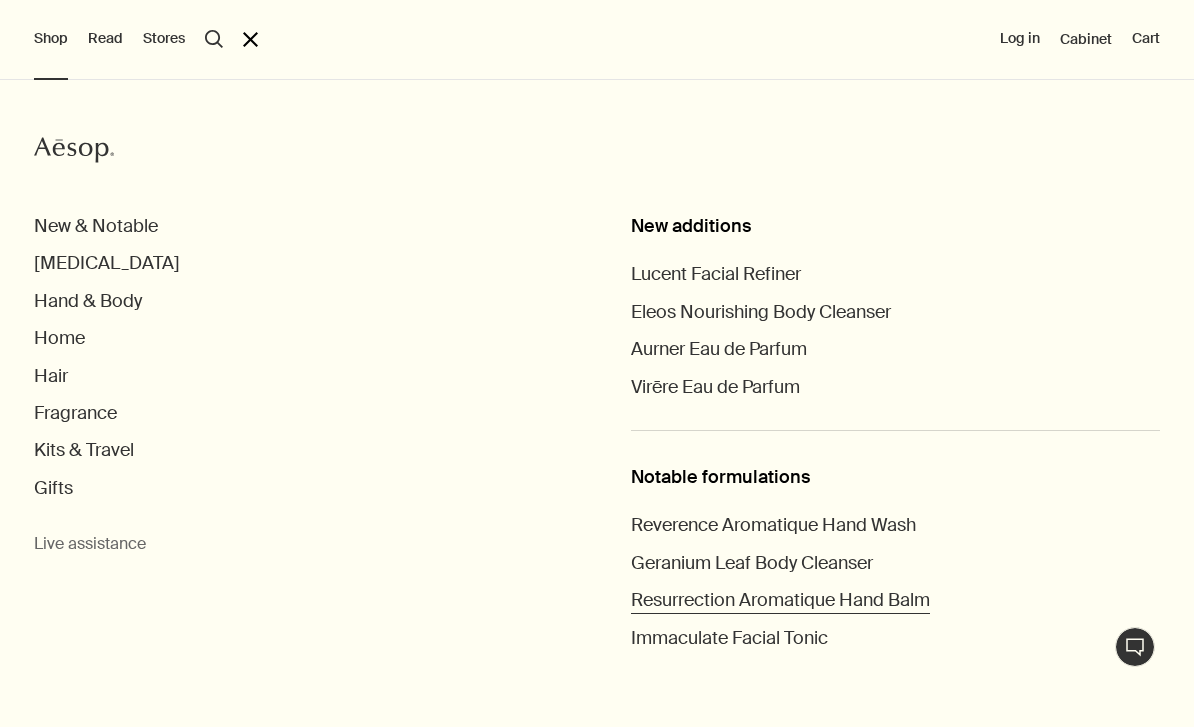 click on "Resurrection Aromatique Hand Balm" at bounding box center (780, 600) 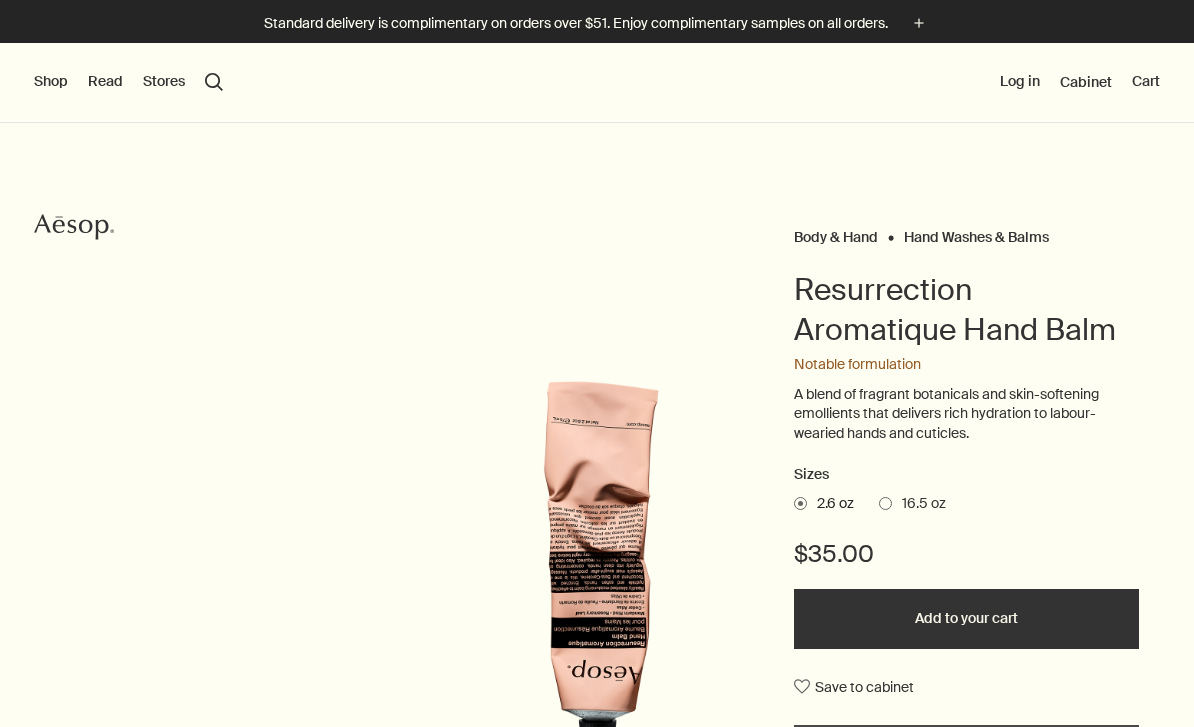 scroll, scrollTop: 0, scrollLeft: 0, axis: both 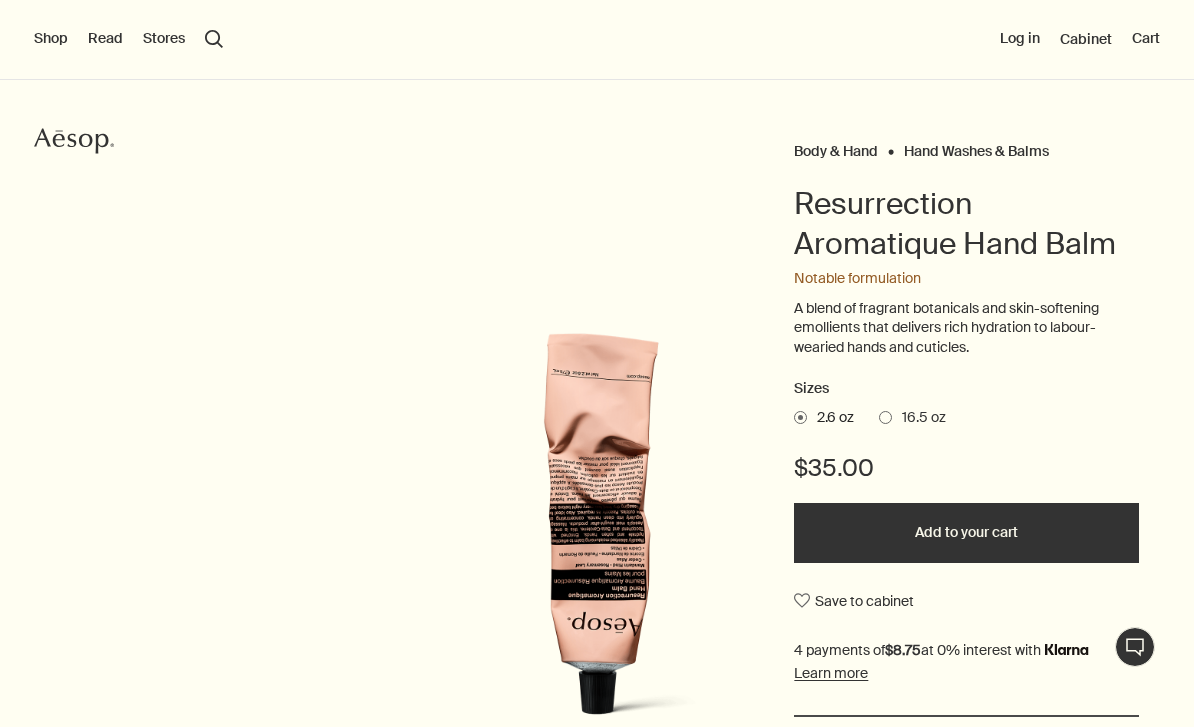 click on "Add to your cart" at bounding box center (966, 533) 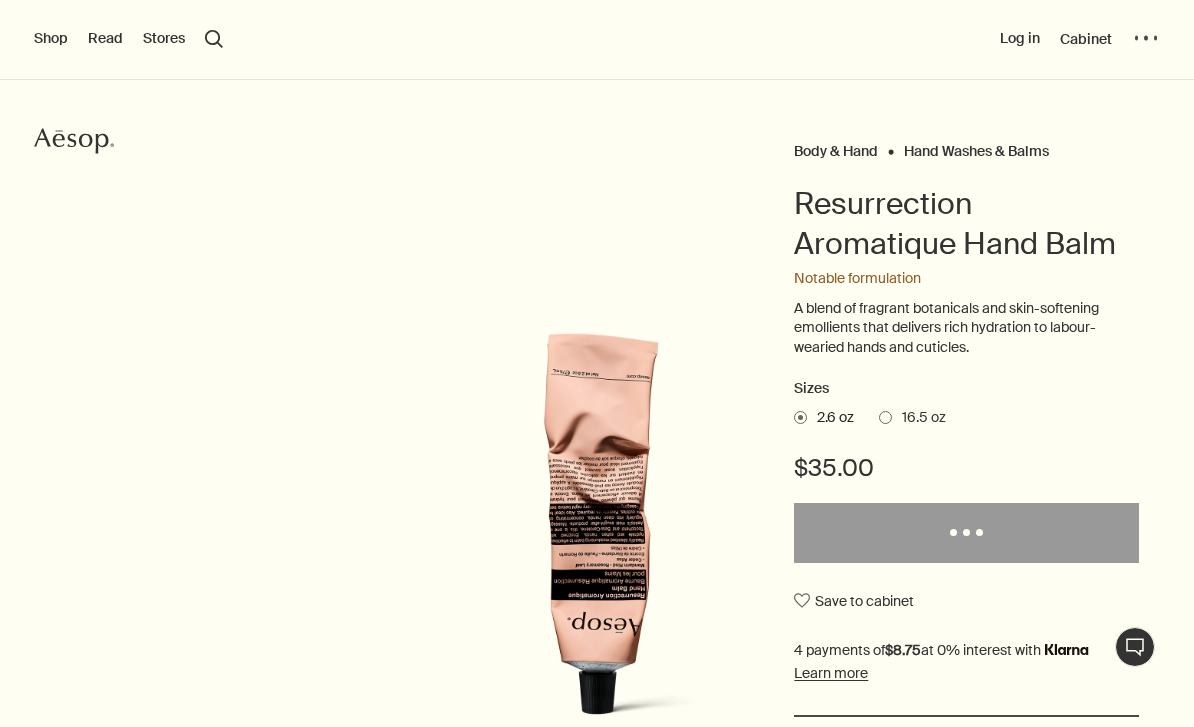 click on "Sizes 2.6 oz 16.5 oz $35.00 loading, please wait   Add to your cart Save to cabinet" at bounding box center [966, 545] 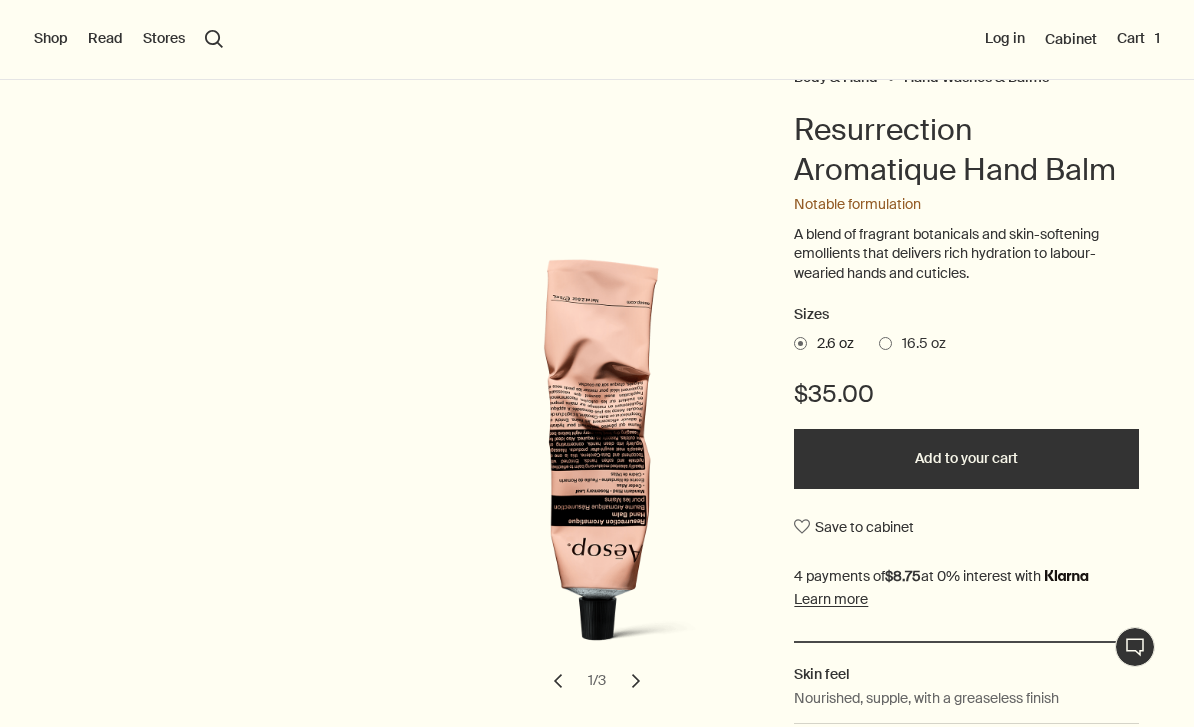 scroll, scrollTop: 159, scrollLeft: 0, axis: vertical 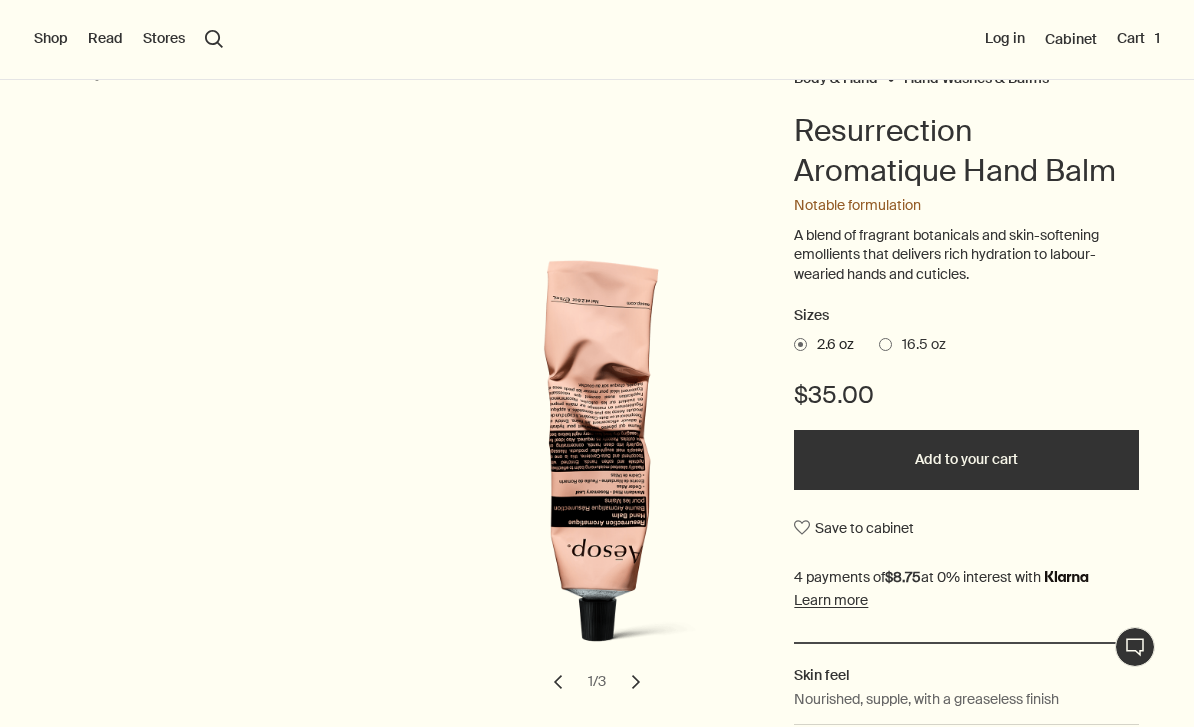 click on "Resurrection Aromatique Hand Balm" at bounding box center (966, 151) 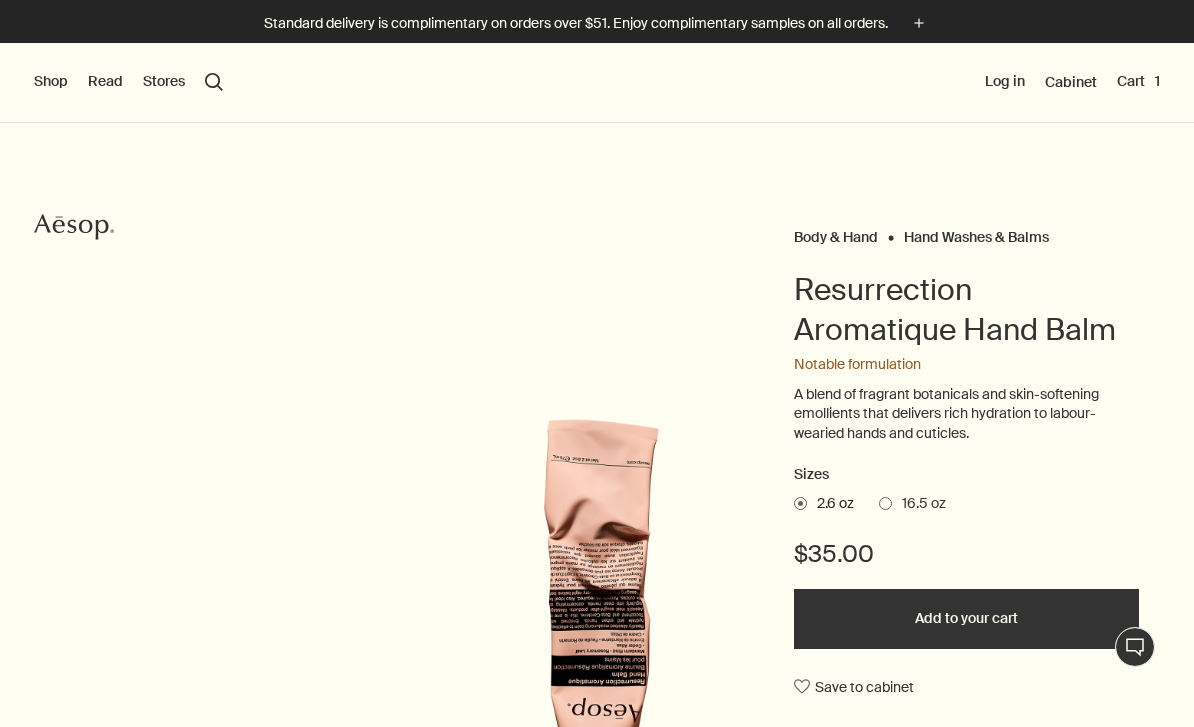 scroll, scrollTop: 0, scrollLeft: 0, axis: both 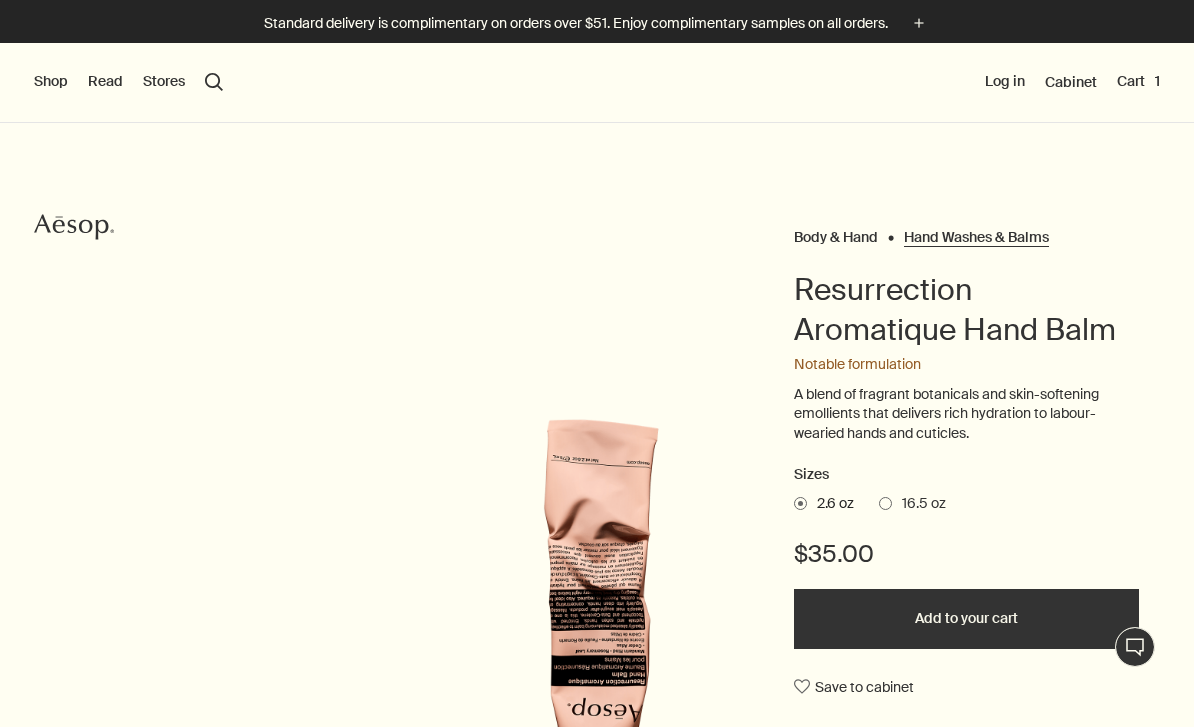 click on "Hand Washes & Balms" at bounding box center [976, 232] 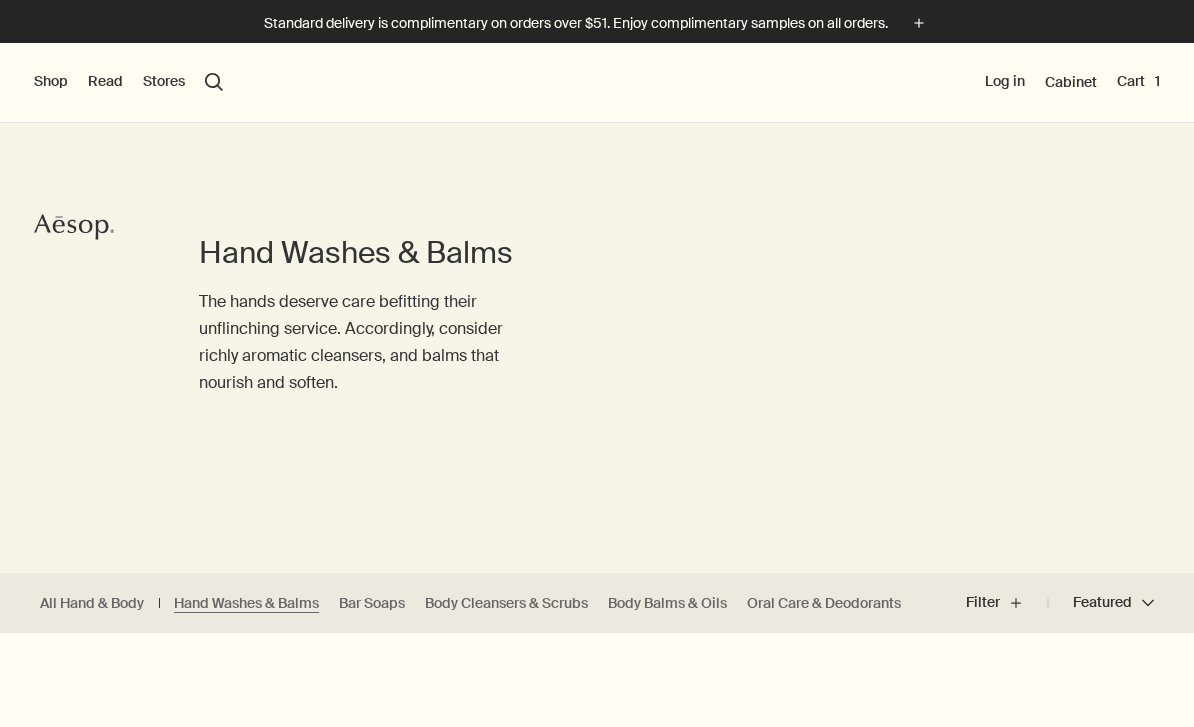 scroll, scrollTop: 0, scrollLeft: 0, axis: both 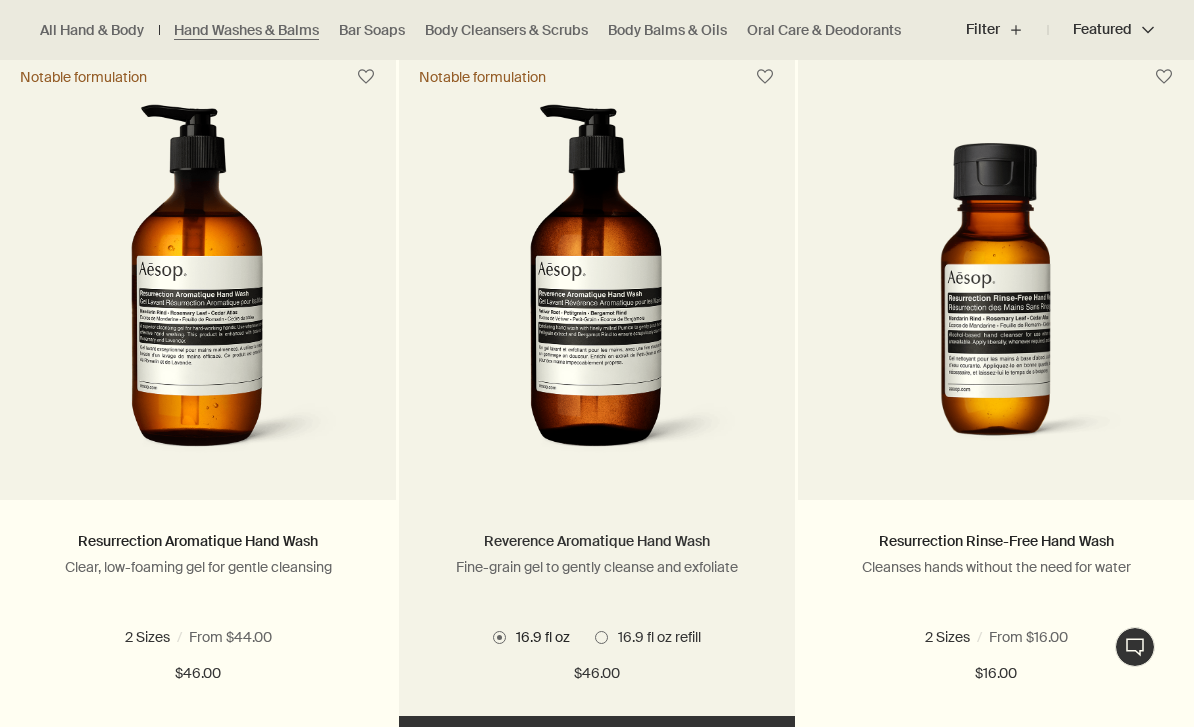 click on "Reverence Aromatique Hand Wash" at bounding box center (597, 541) 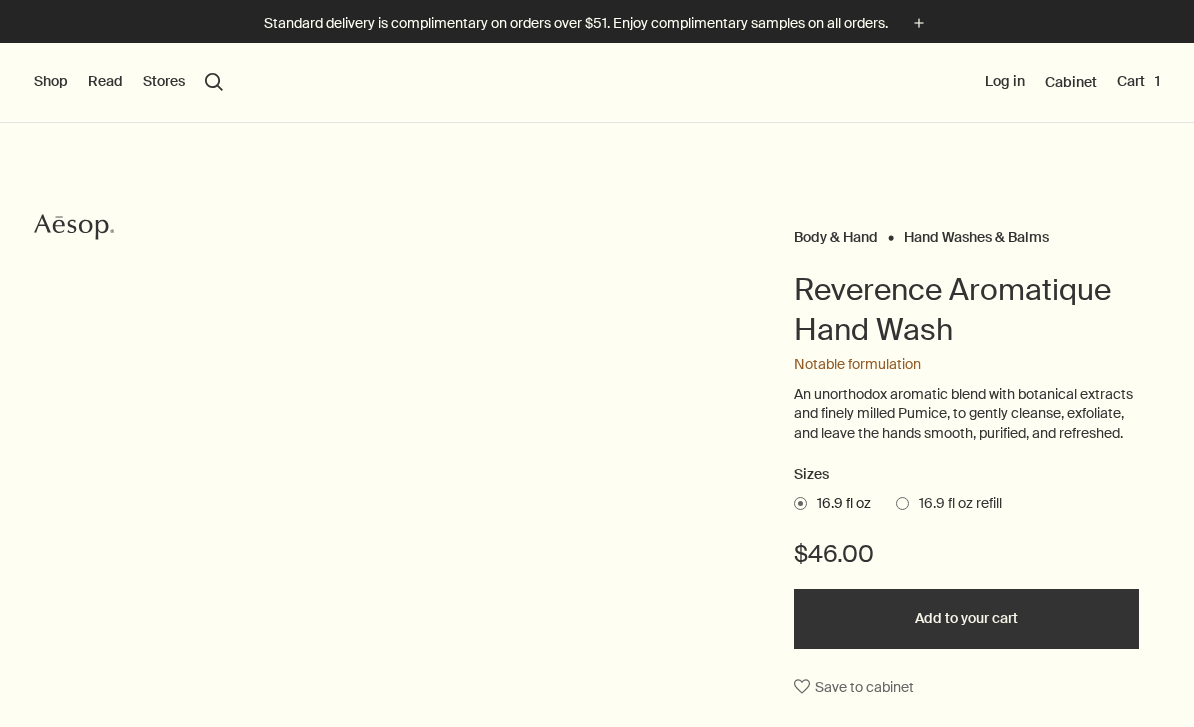 scroll, scrollTop: 0, scrollLeft: 0, axis: both 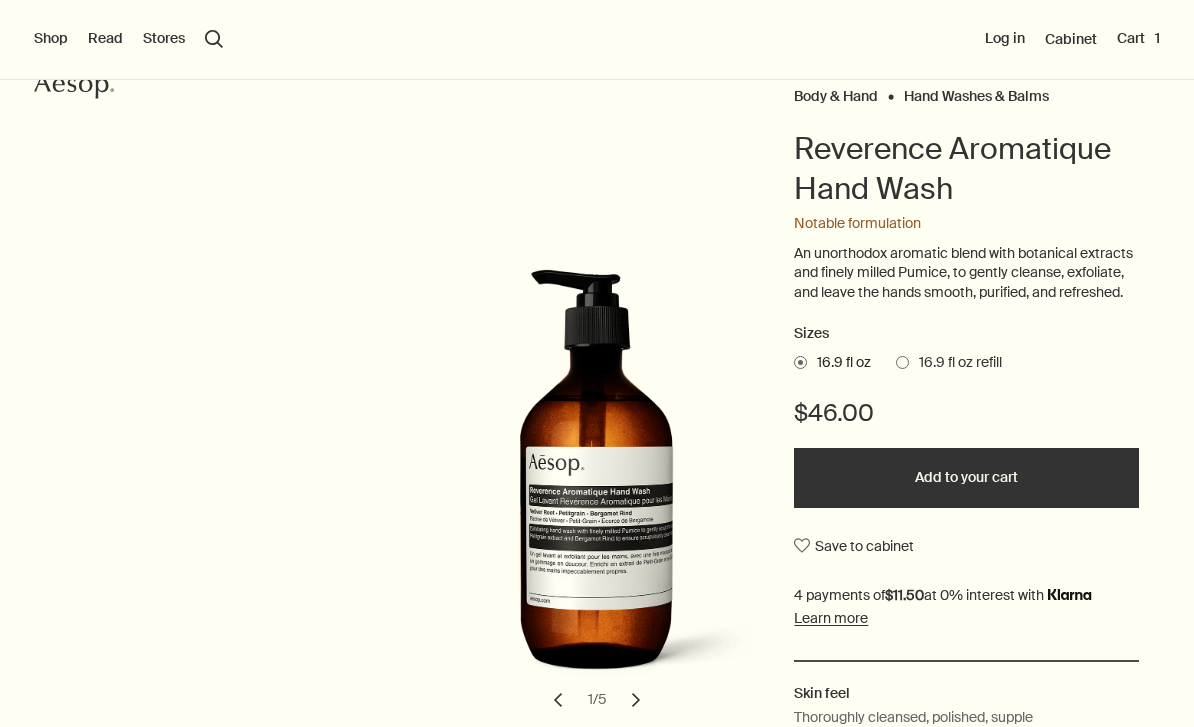 click on "chevron" at bounding box center (636, 700) 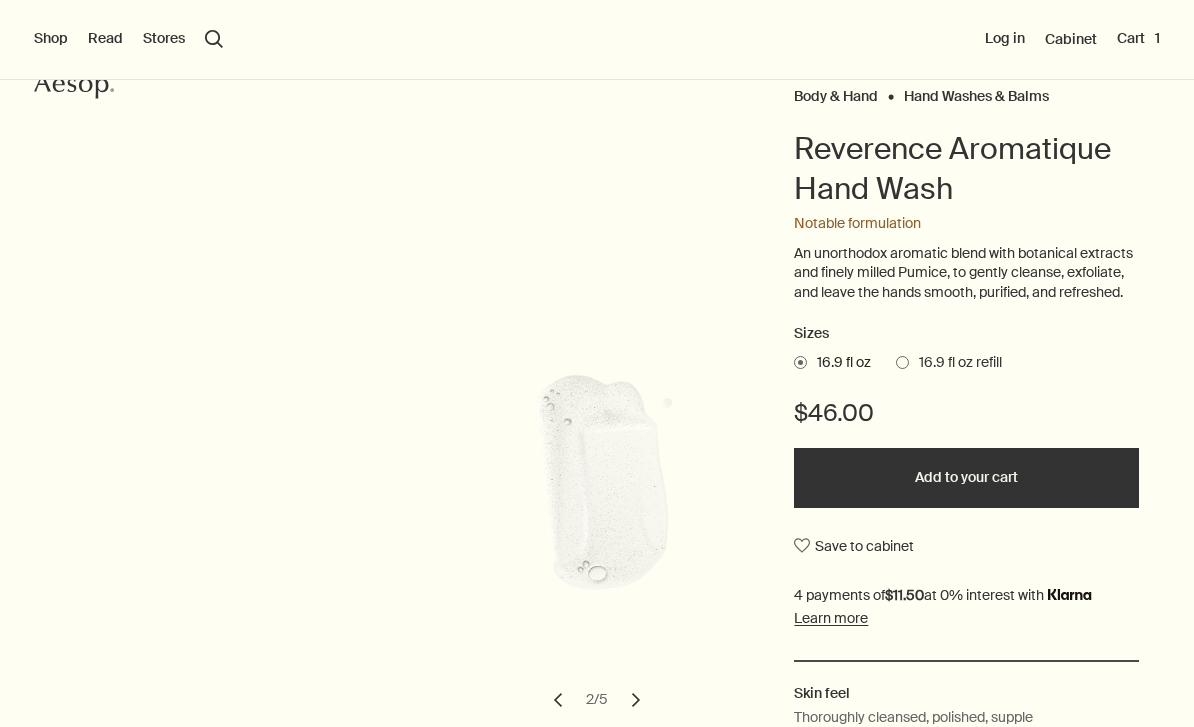 click at bounding box center (621, 482) 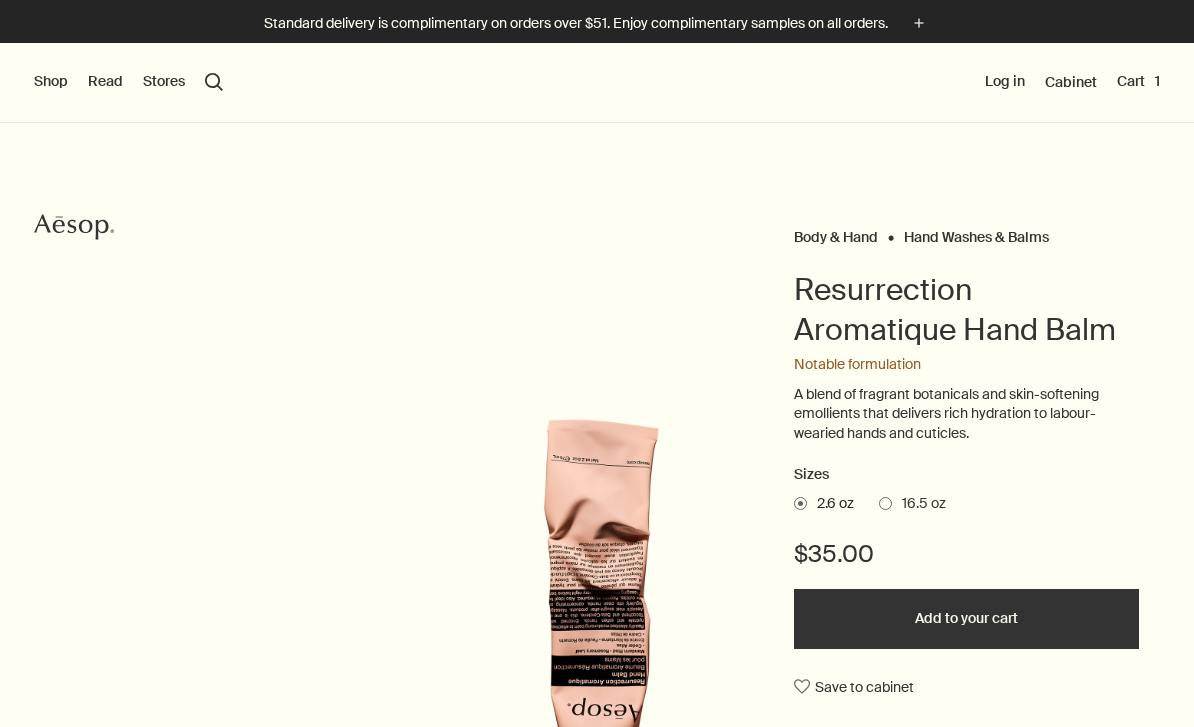 scroll, scrollTop: 0, scrollLeft: 0, axis: both 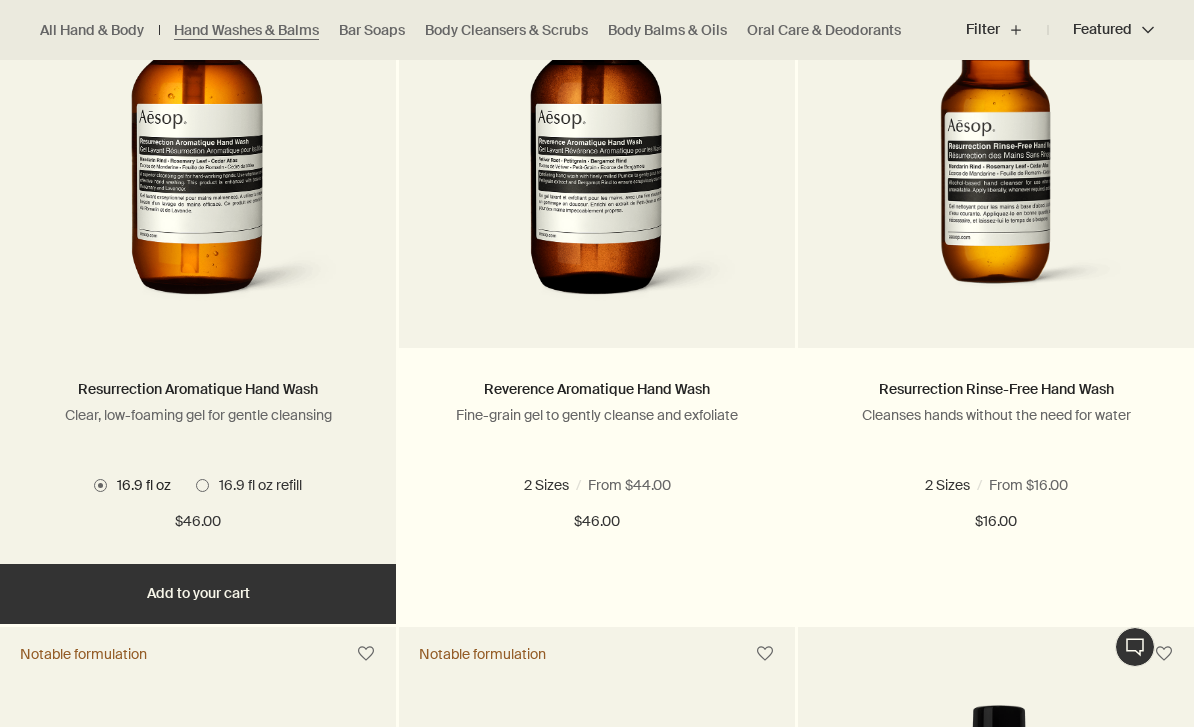 click on "Add Add to your cart" at bounding box center [198, 594] 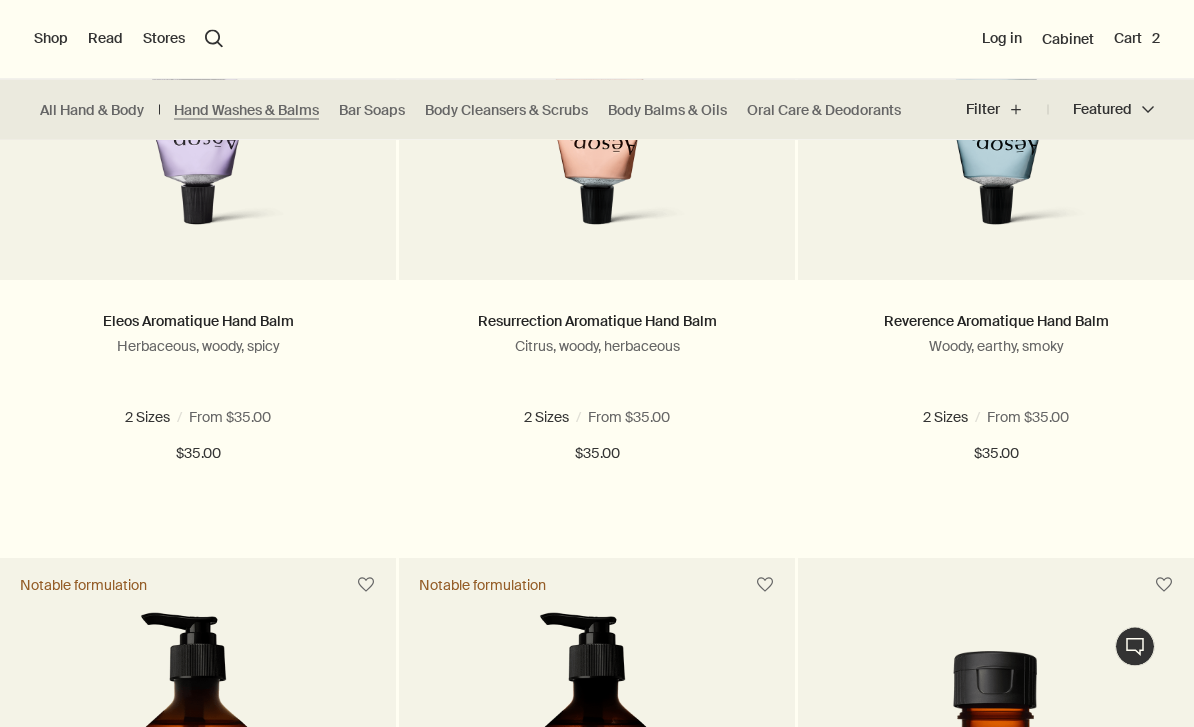 scroll, scrollTop: 799, scrollLeft: 0, axis: vertical 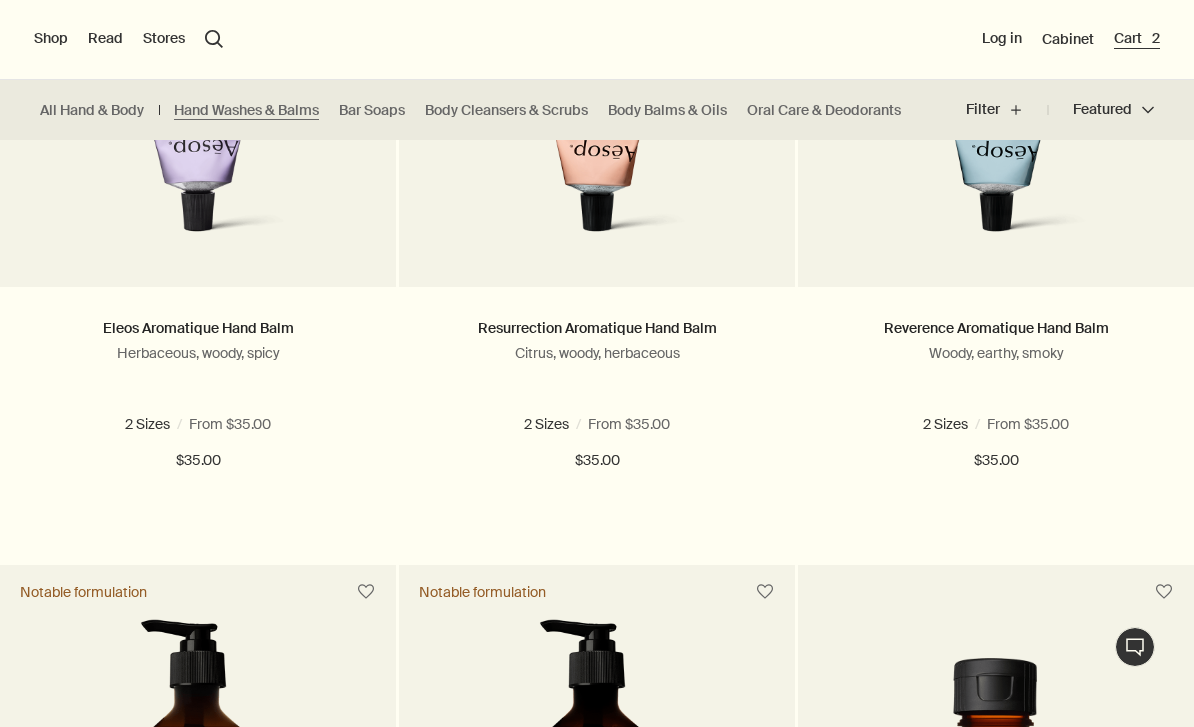 click on "Cart 2" at bounding box center (1137, 39) 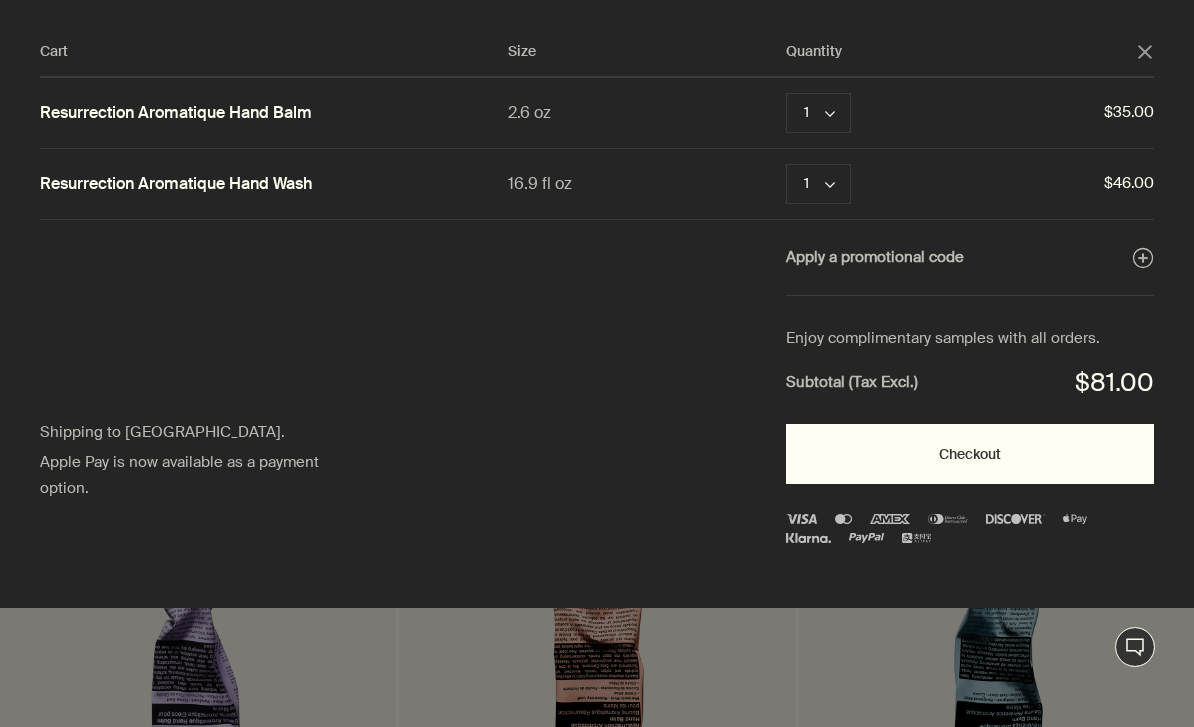 click on "Checkout" at bounding box center [970, 454] 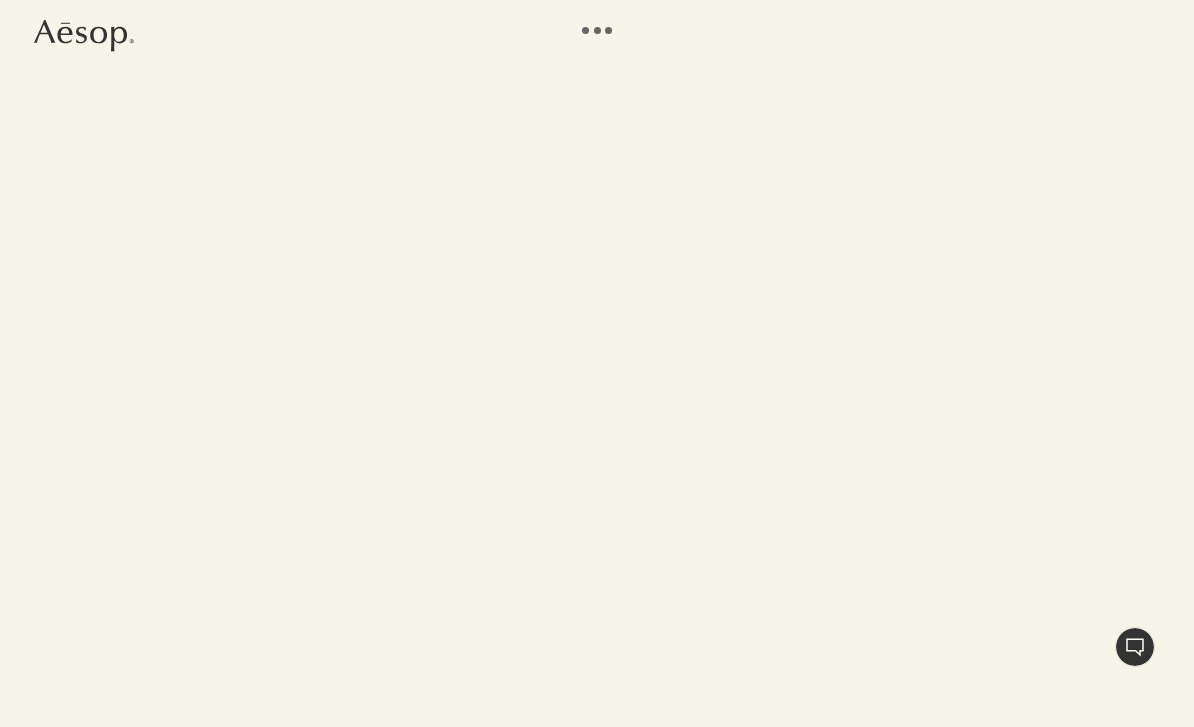 scroll, scrollTop: 0, scrollLeft: 0, axis: both 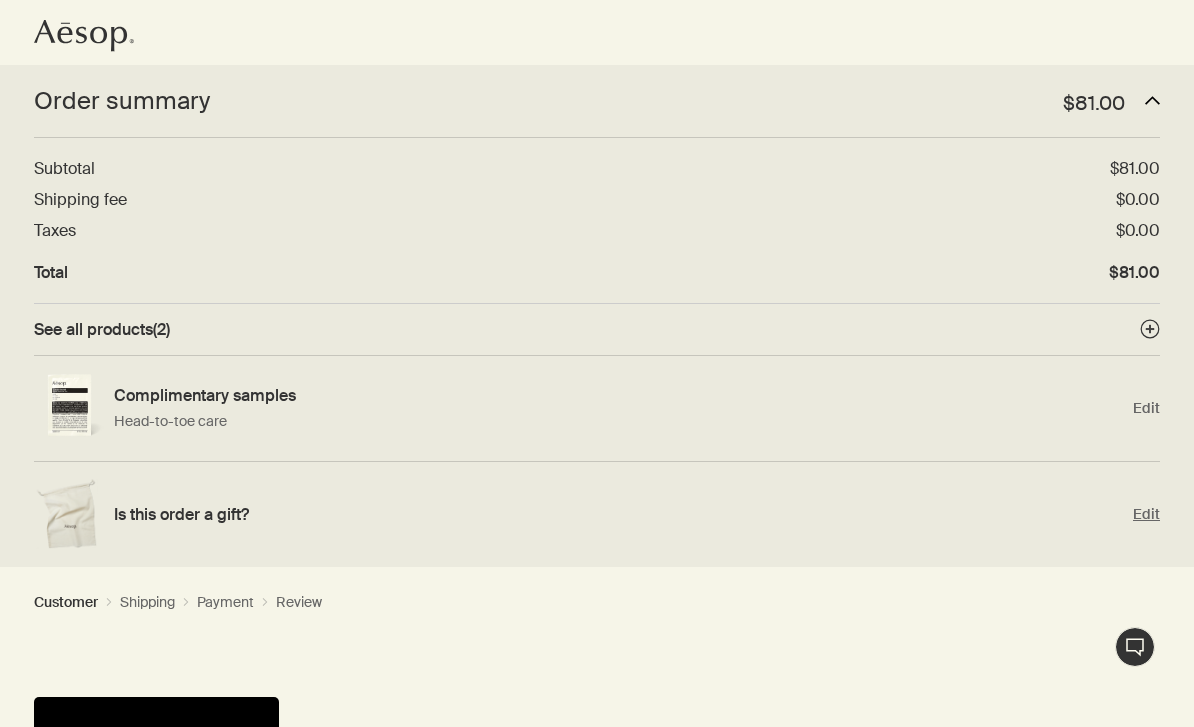 click on "Is this order a gift?" at bounding box center (618, 514) 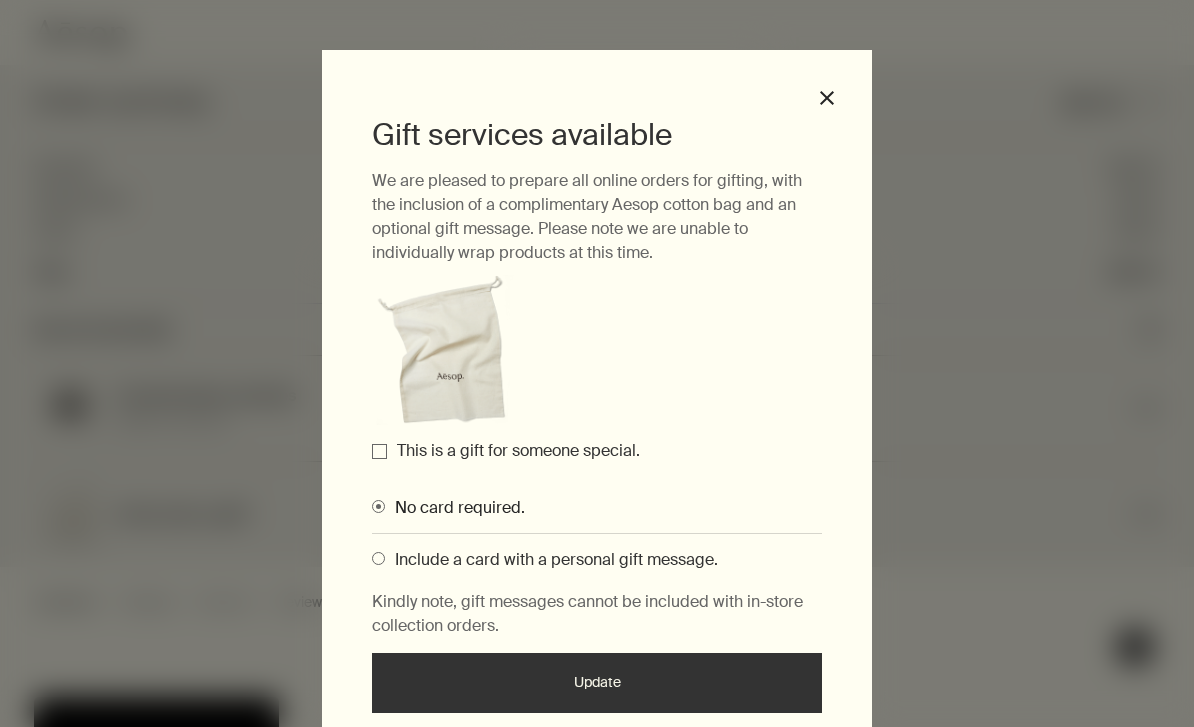 click on "This is a gift for someone special." at bounding box center [518, 450] 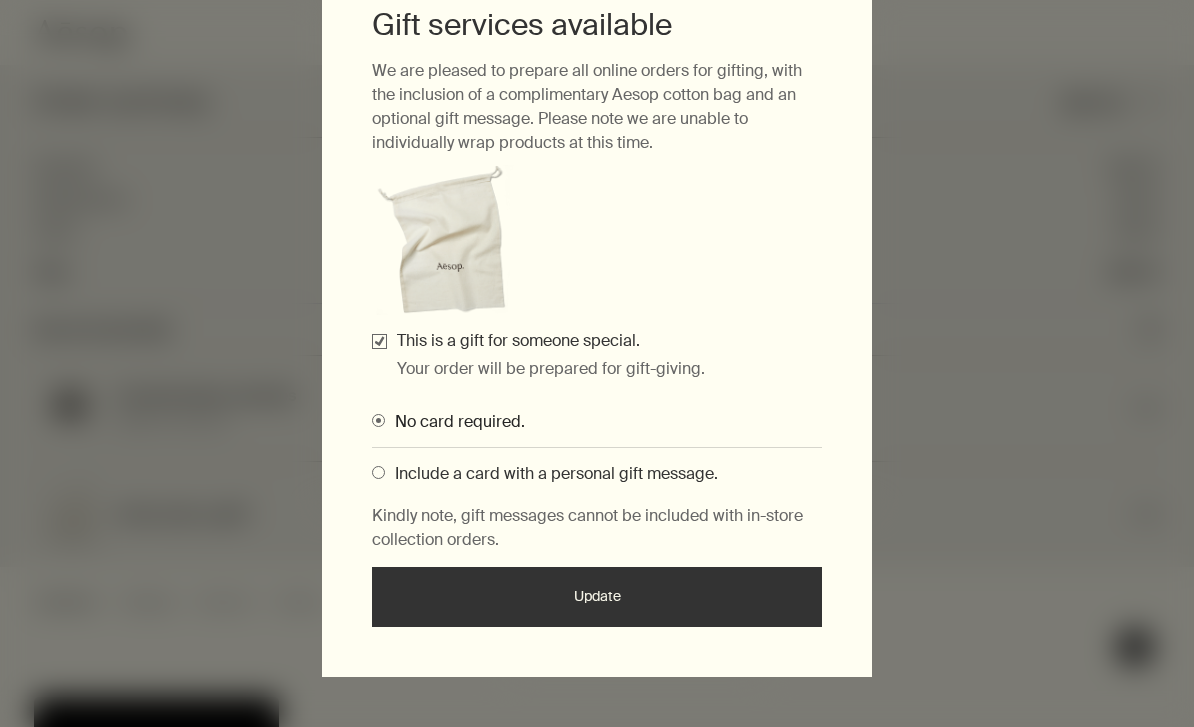 scroll, scrollTop: 109, scrollLeft: 0, axis: vertical 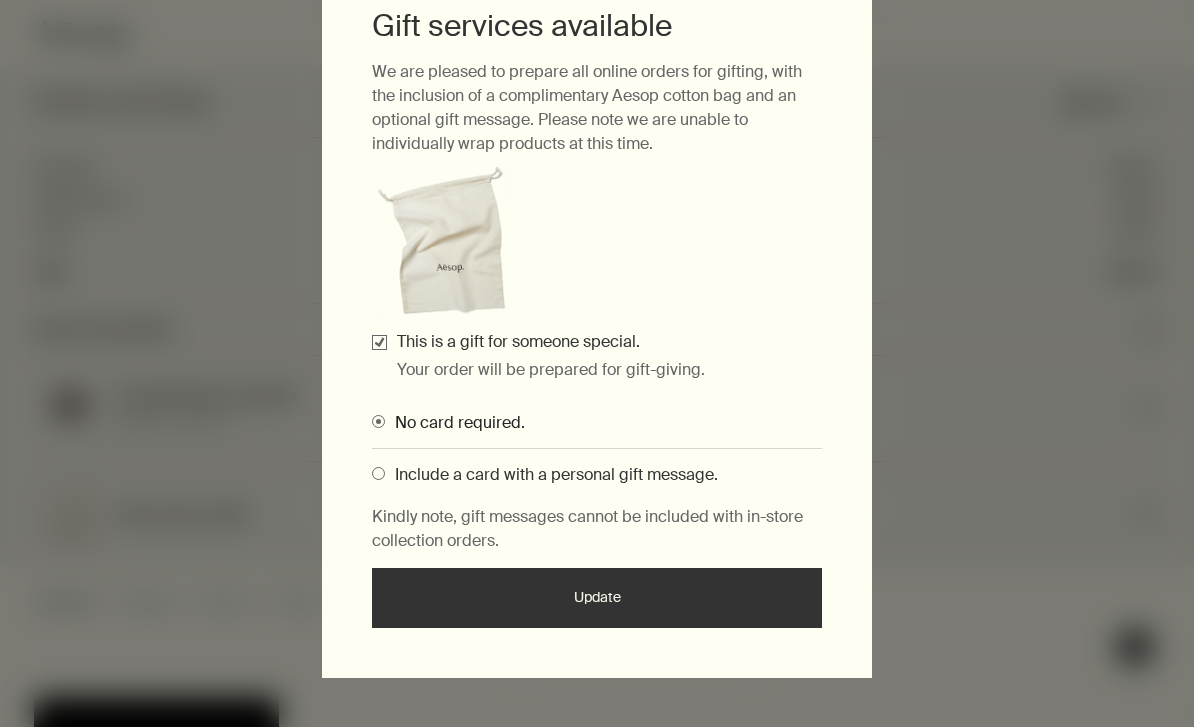 click on "Update" at bounding box center (597, 598) 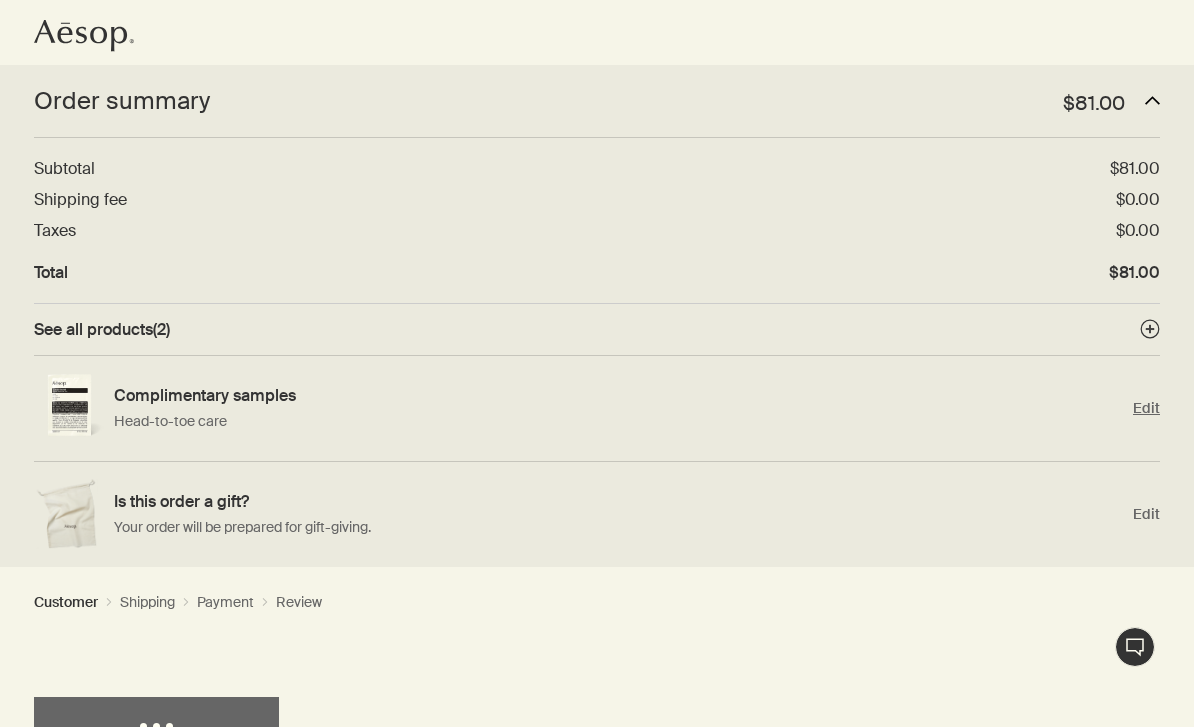 click on "Head-to-toe care" at bounding box center (618, 421) 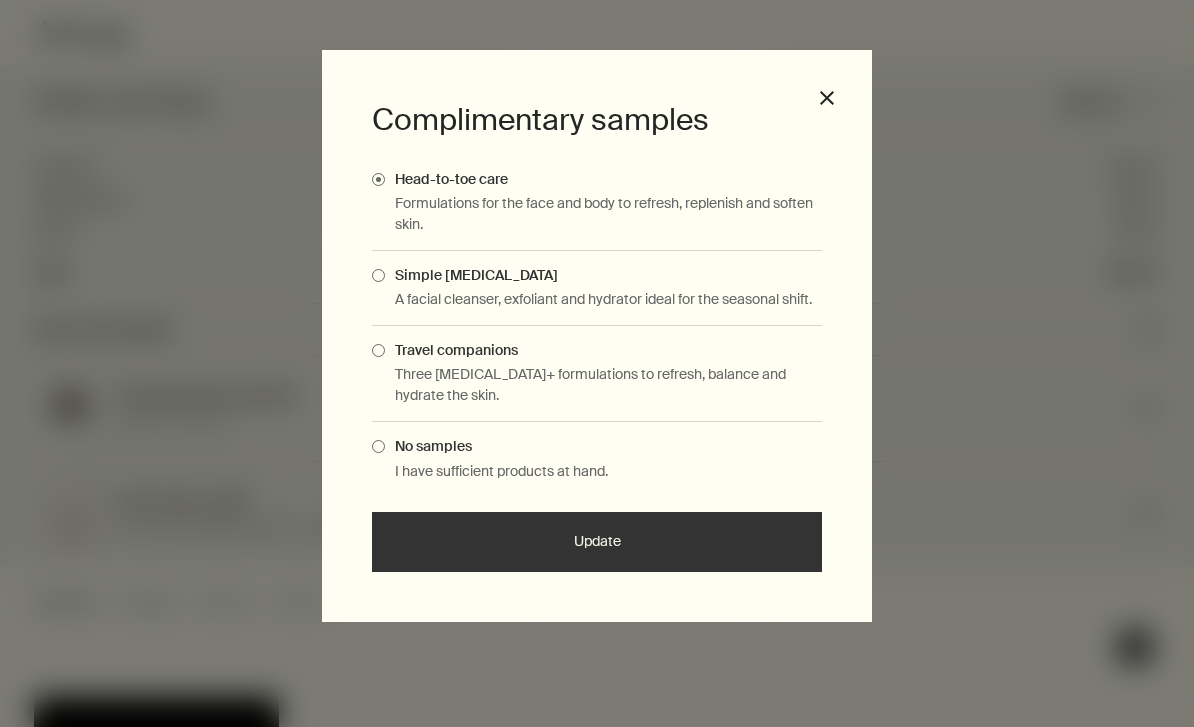 click on "Update" at bounding box center [597, 542] 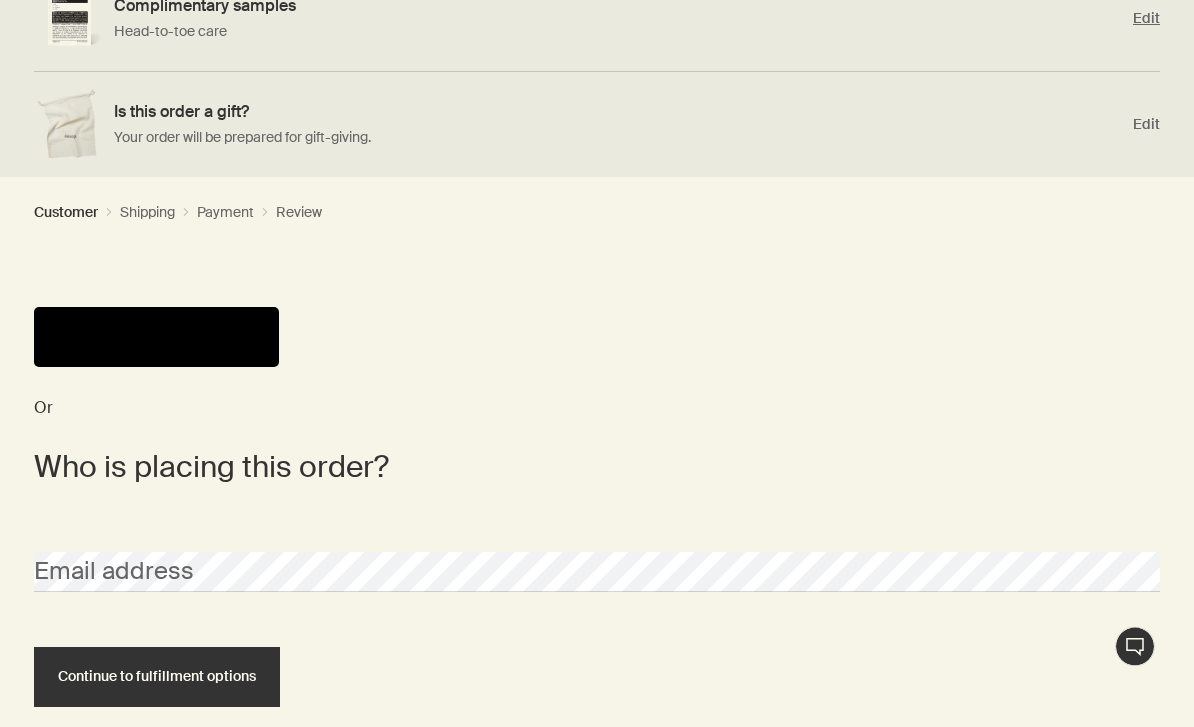 scroll, scrollTop: 383, scrollLeft: 0, axis: vertical 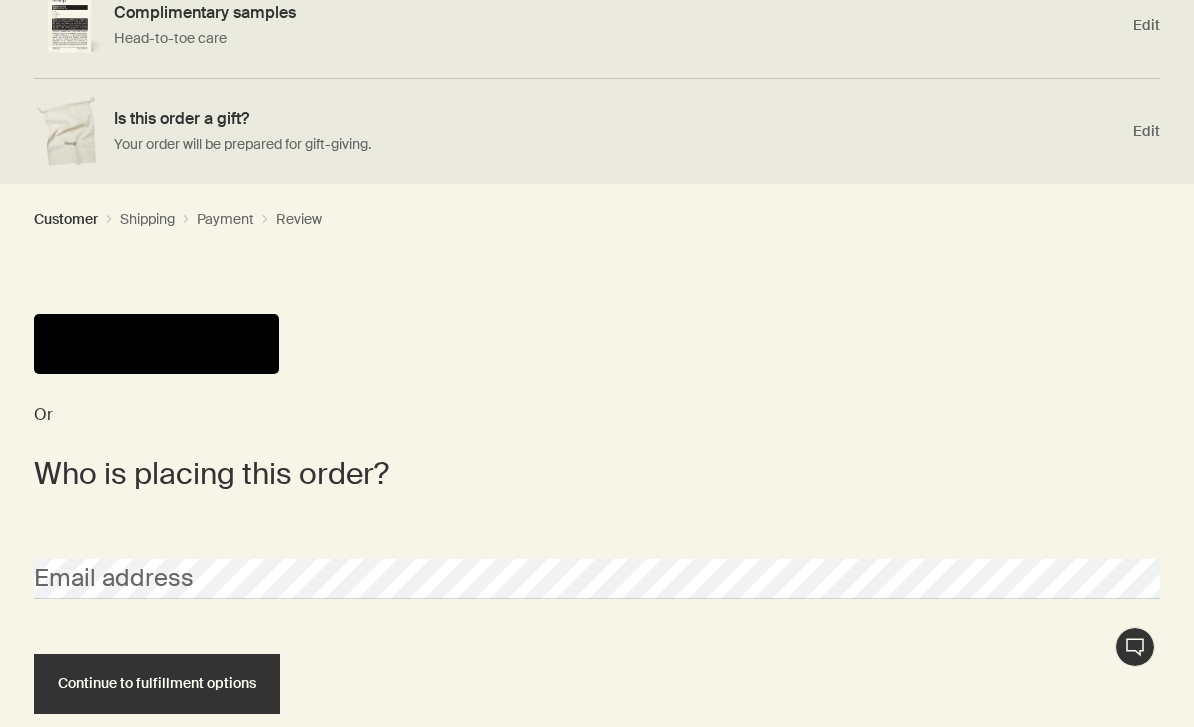 click at bounding box center [156, 344] 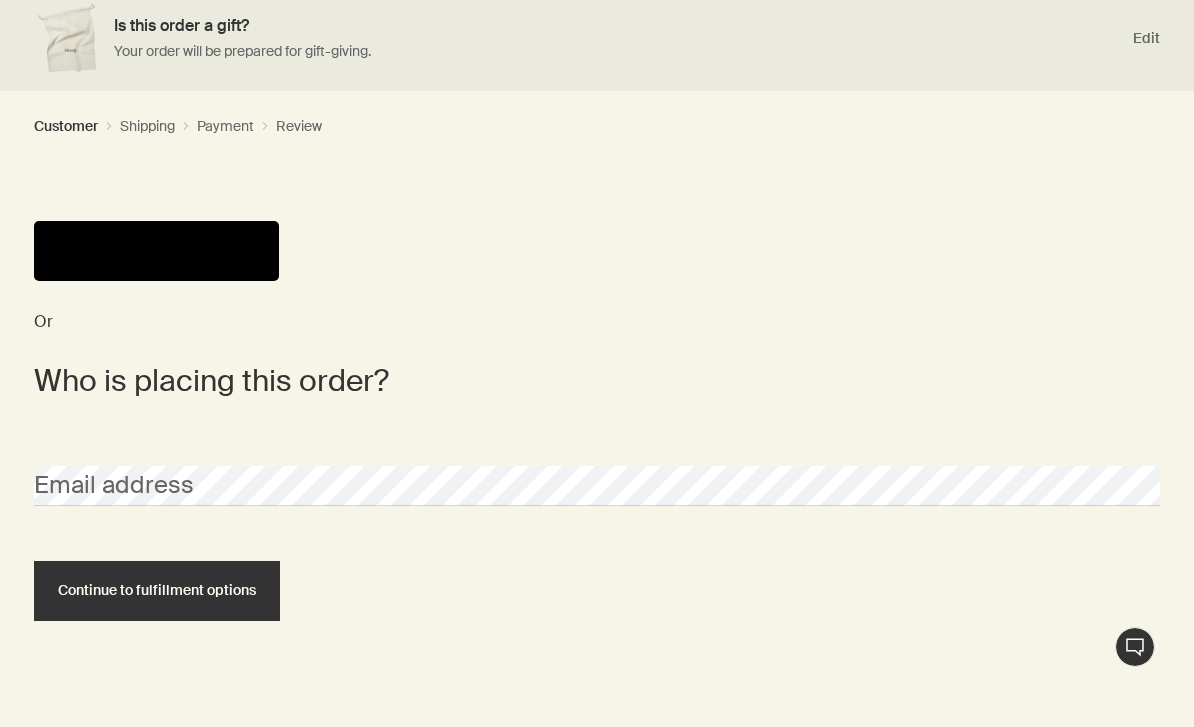 scroll, scrollTop: 472, scrollLeft: 0, axis: vertical 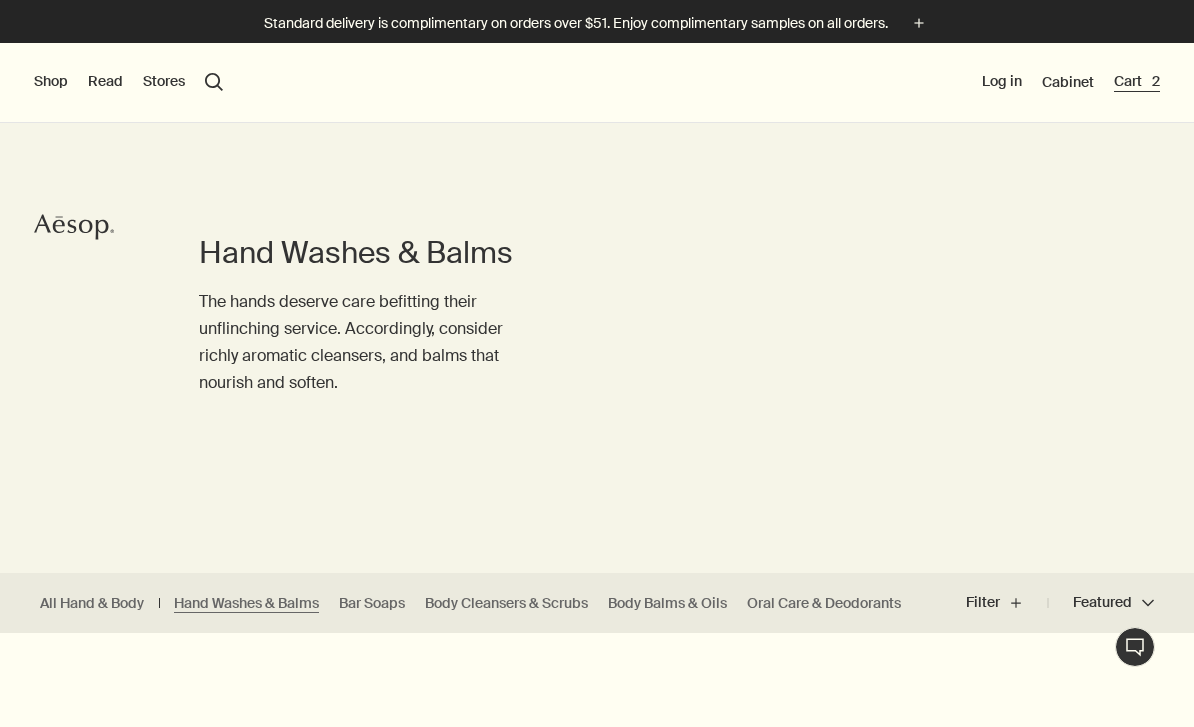 click on "Cart 2" at bounding box center [1137, 82] 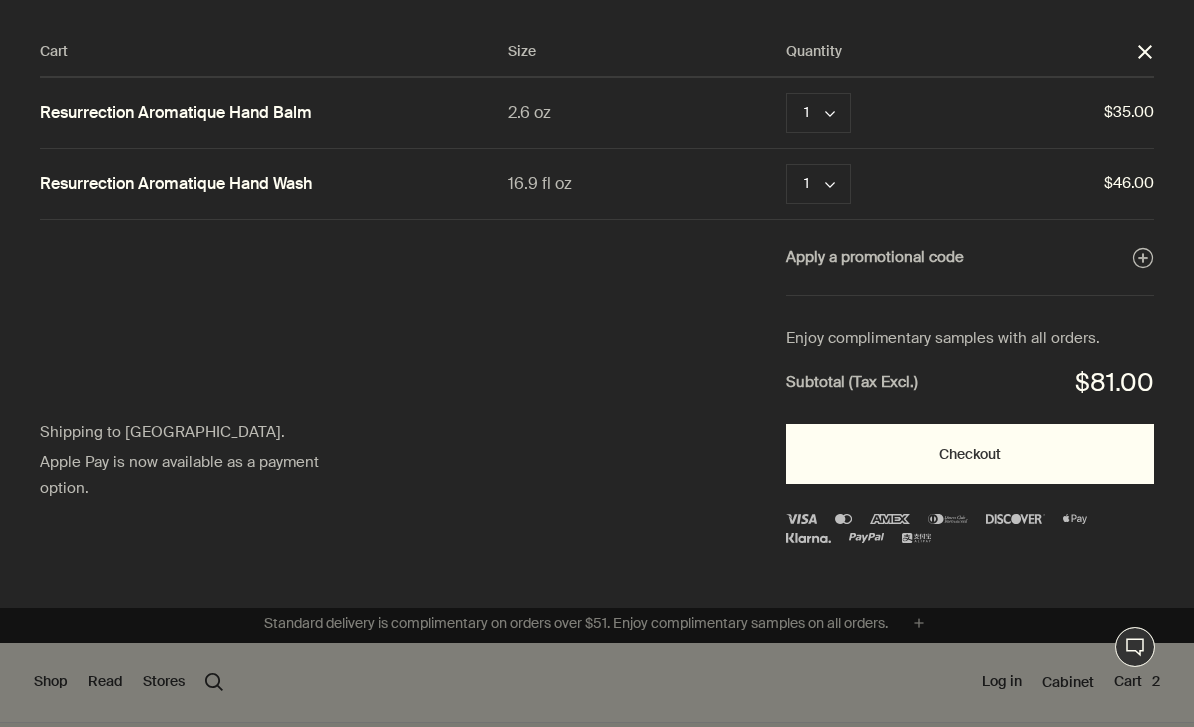 click on "Checkout" at bounding box center [970, 454] 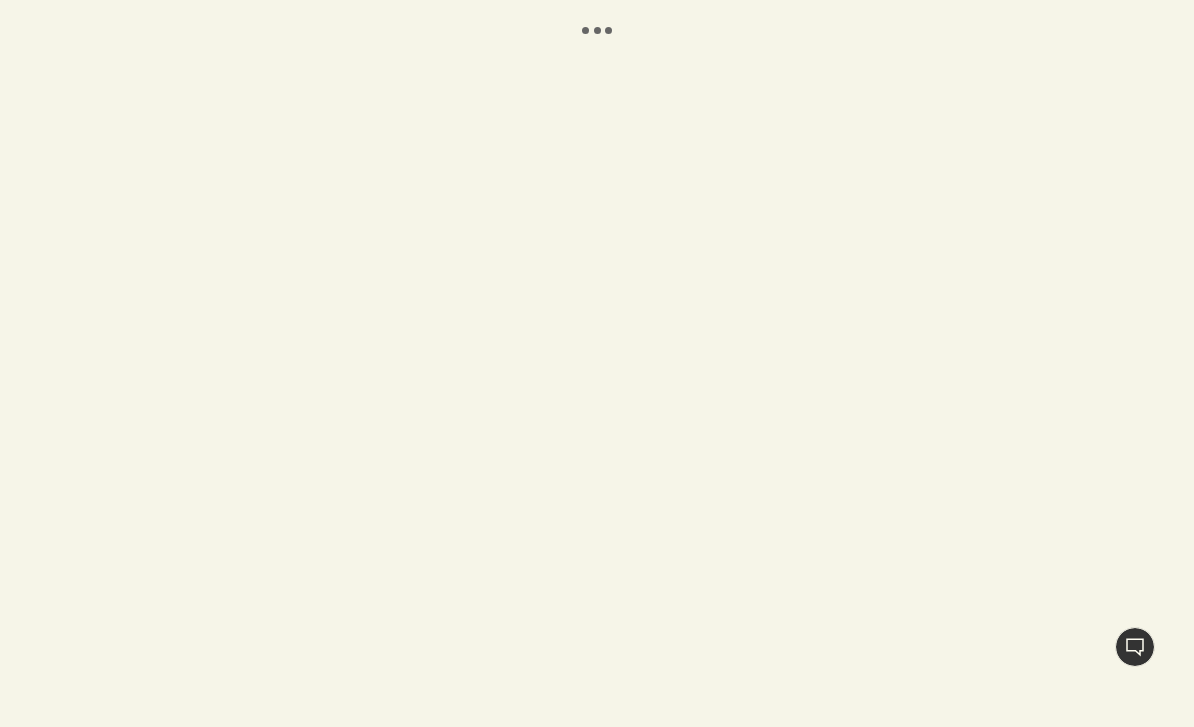 scroll, scrollTop: 0, scrollLeft: 0, axis: both 